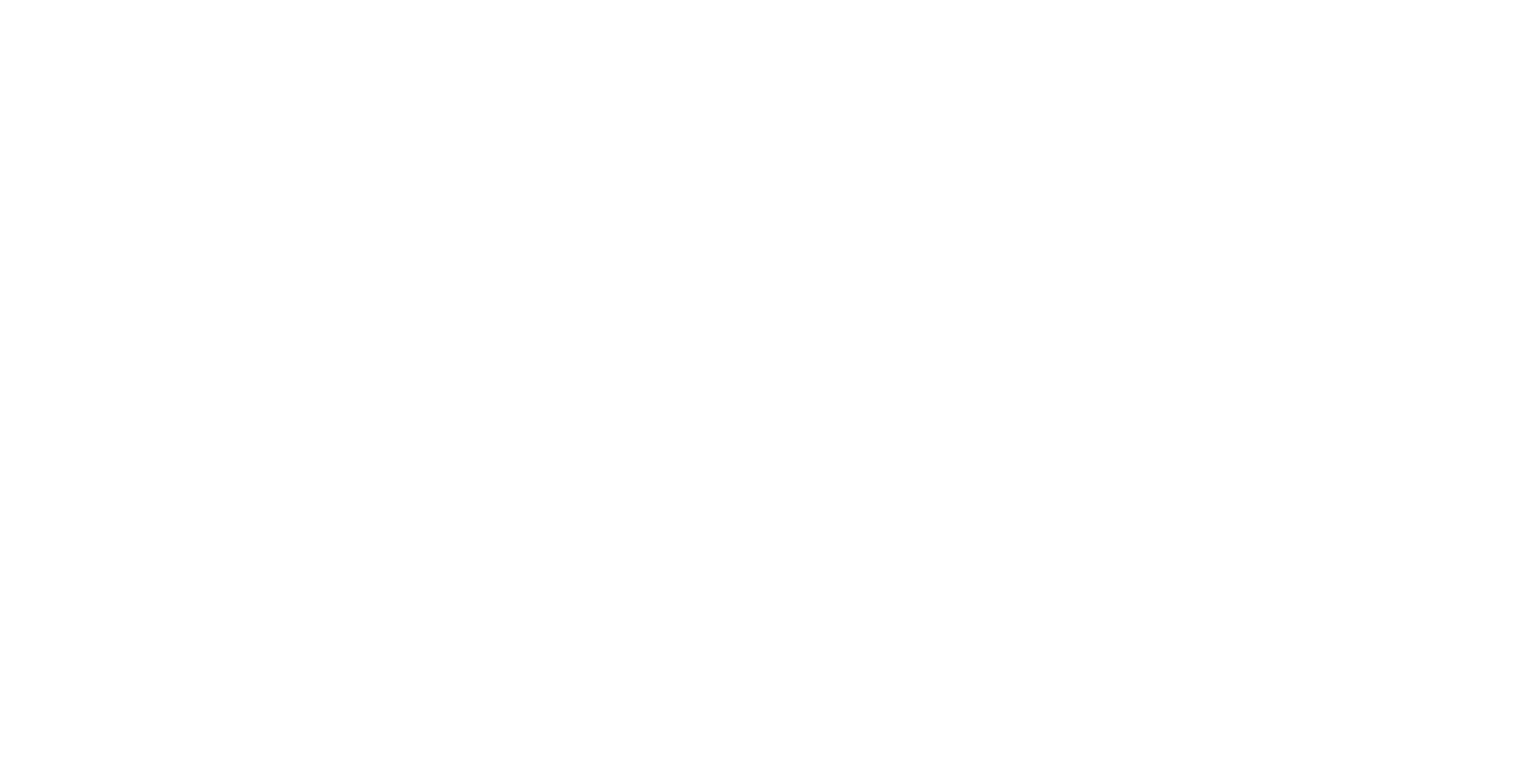 scroll, scrollTop: 0, scrollLeft: 0, axis: both 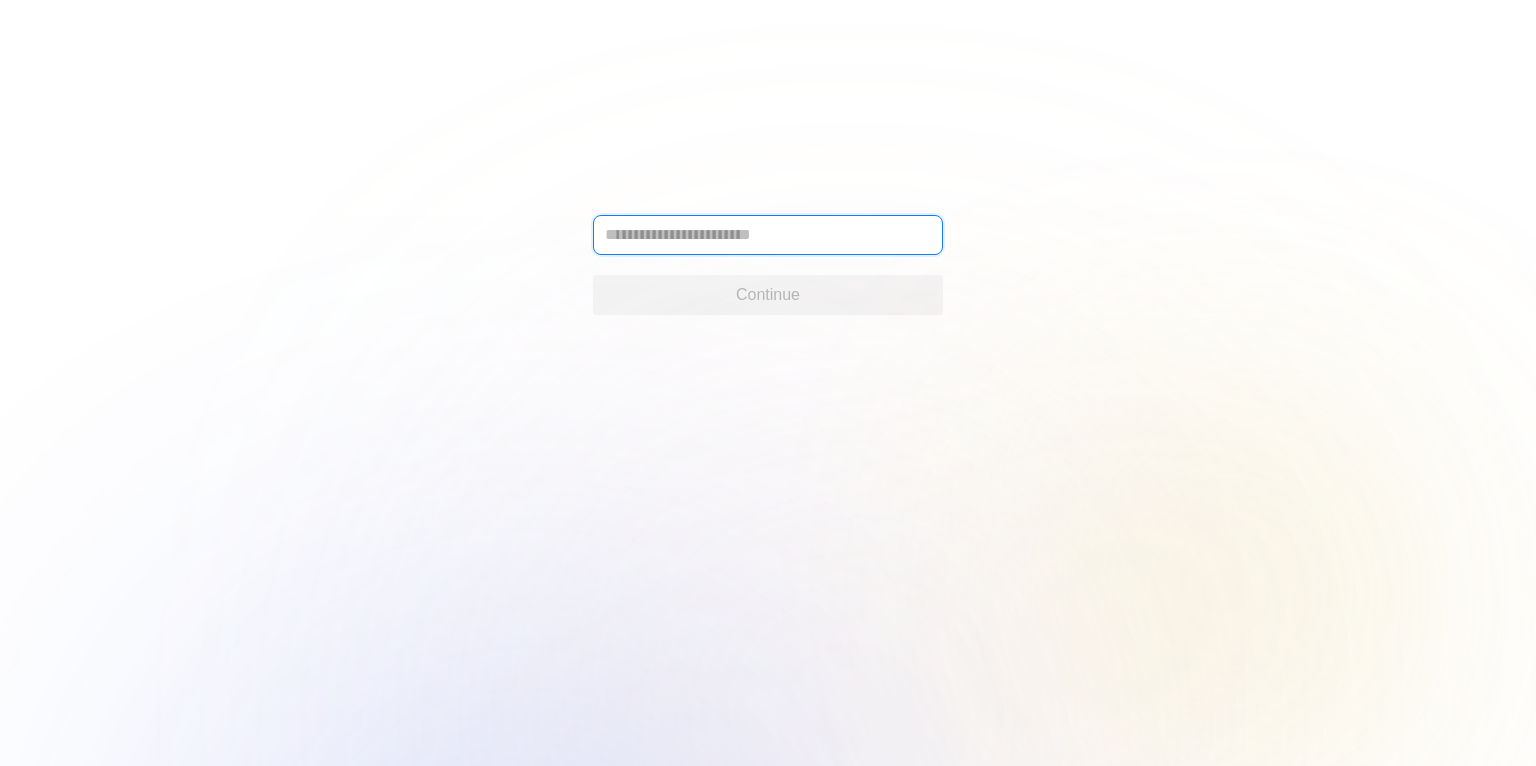 click at bounding box center [768, 235] 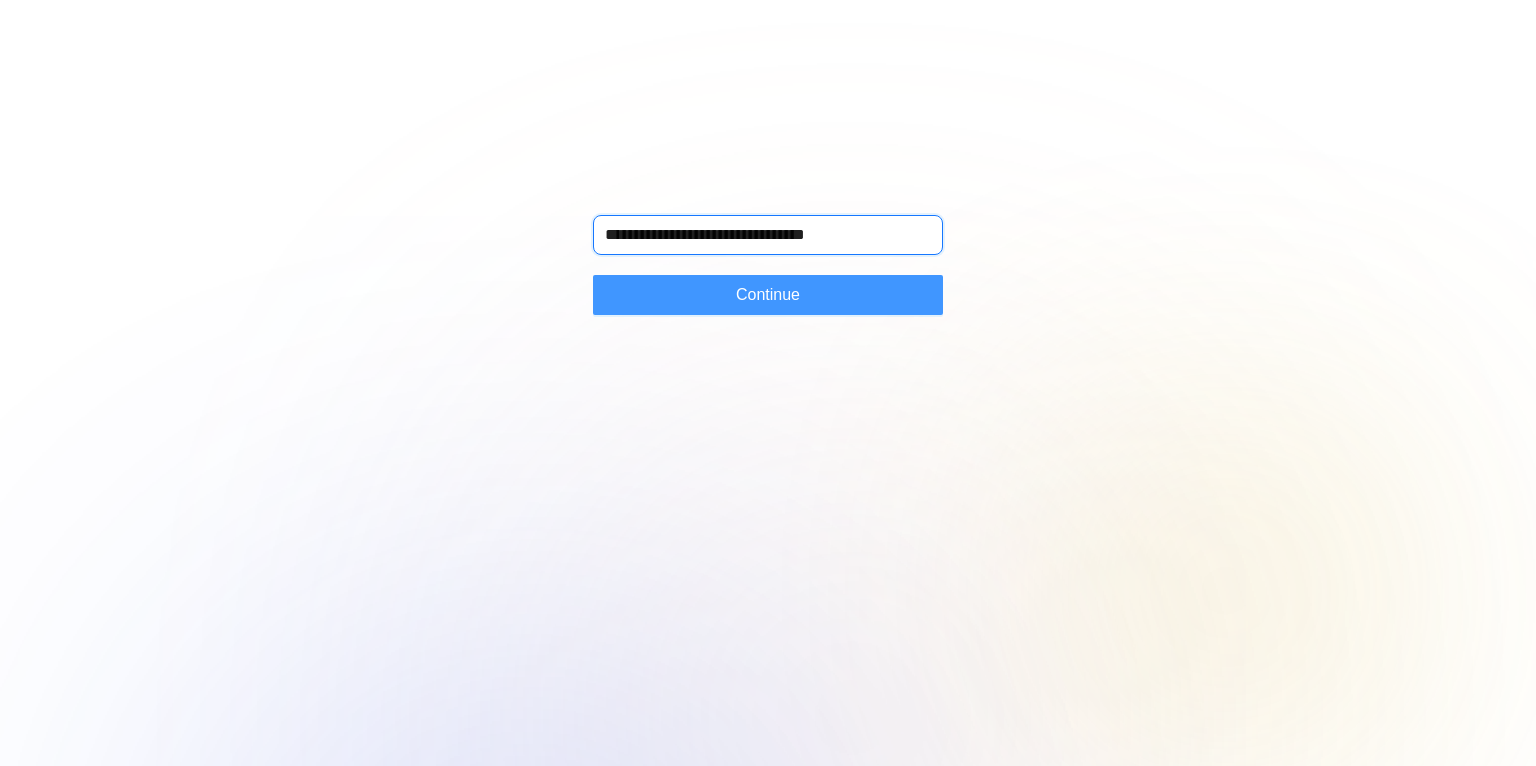 type on "**********" 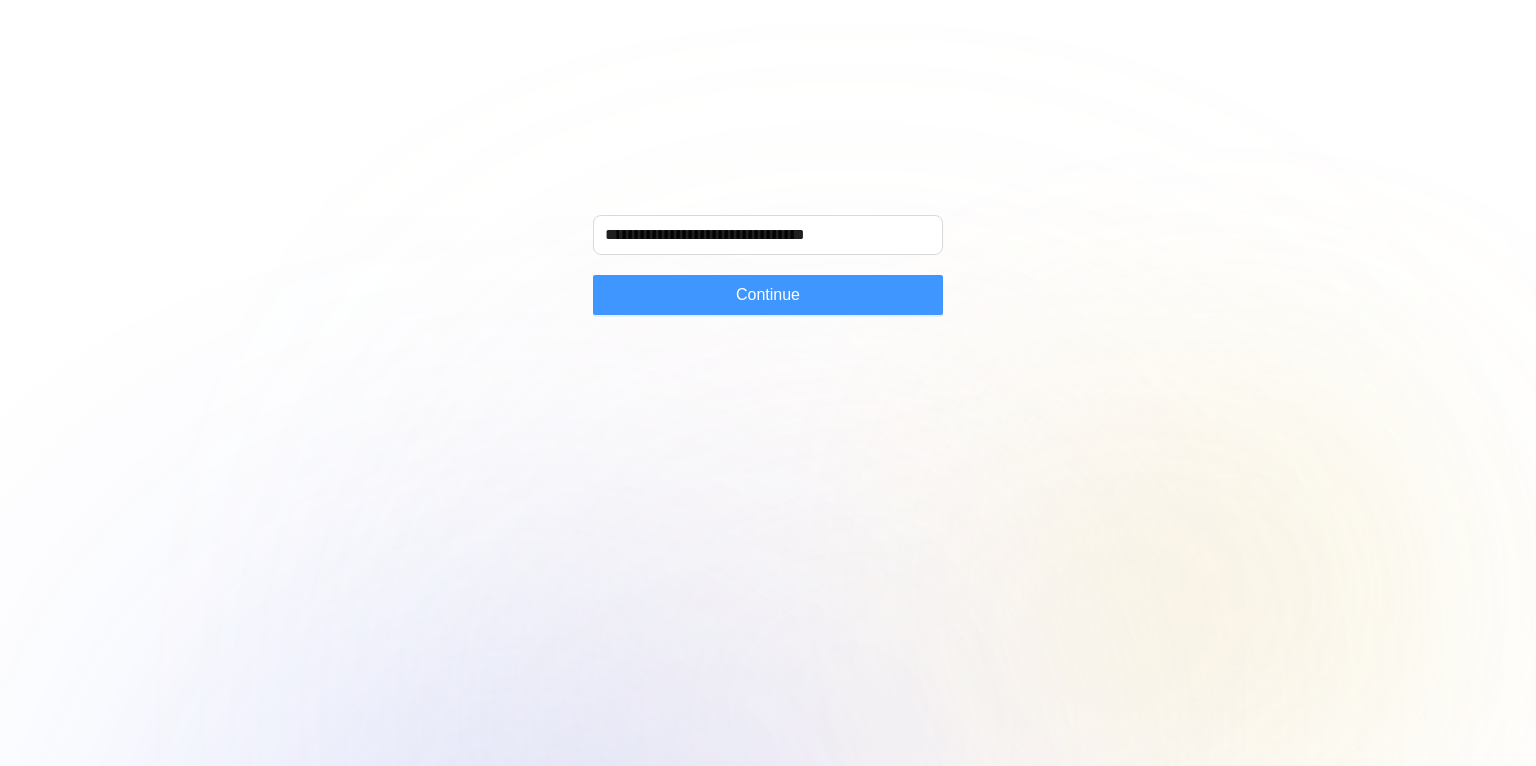 click on "Continue" at bounding box center (768, 295) 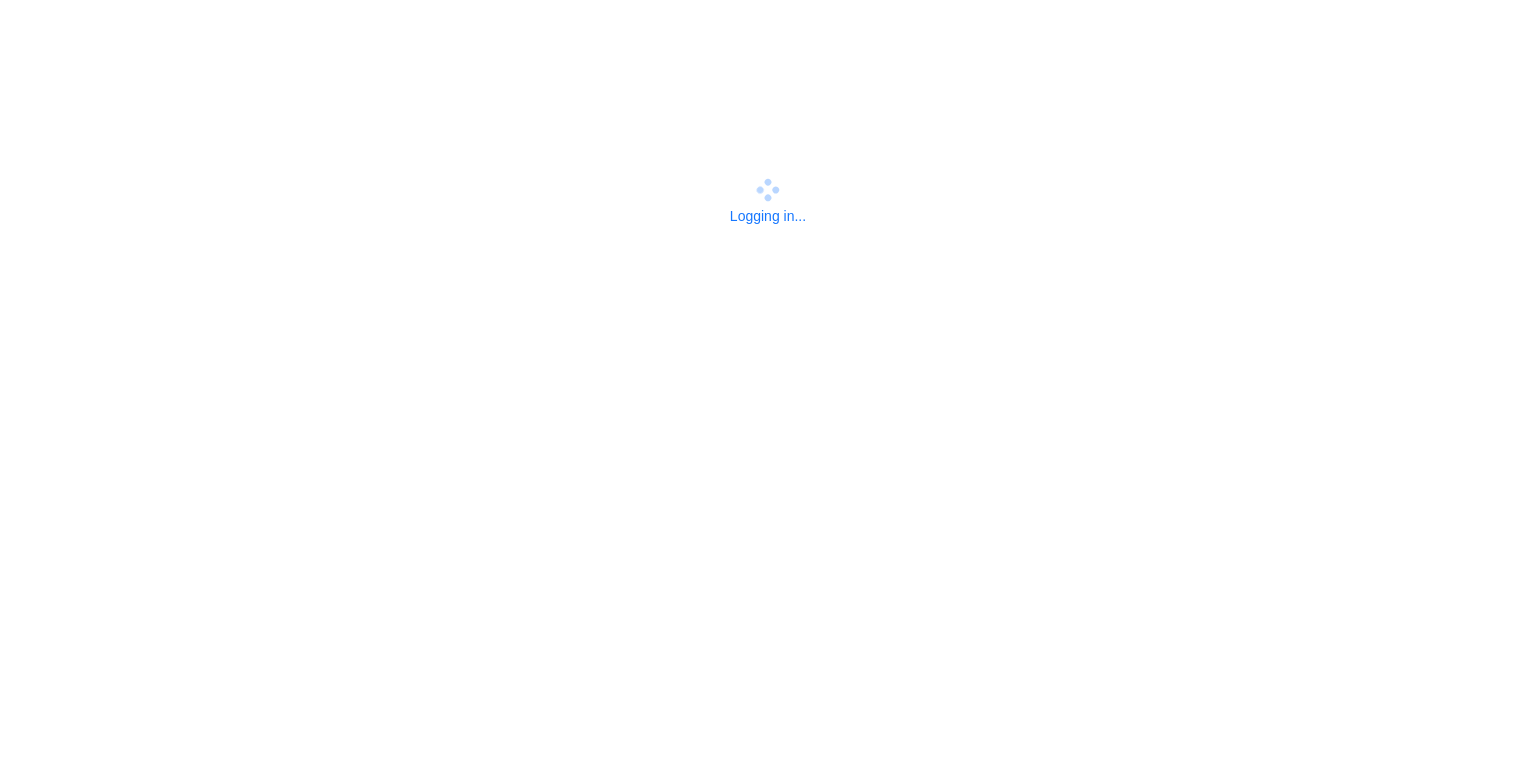 scroll, scrollTop: 0, scrollLeft: 0, axis: both 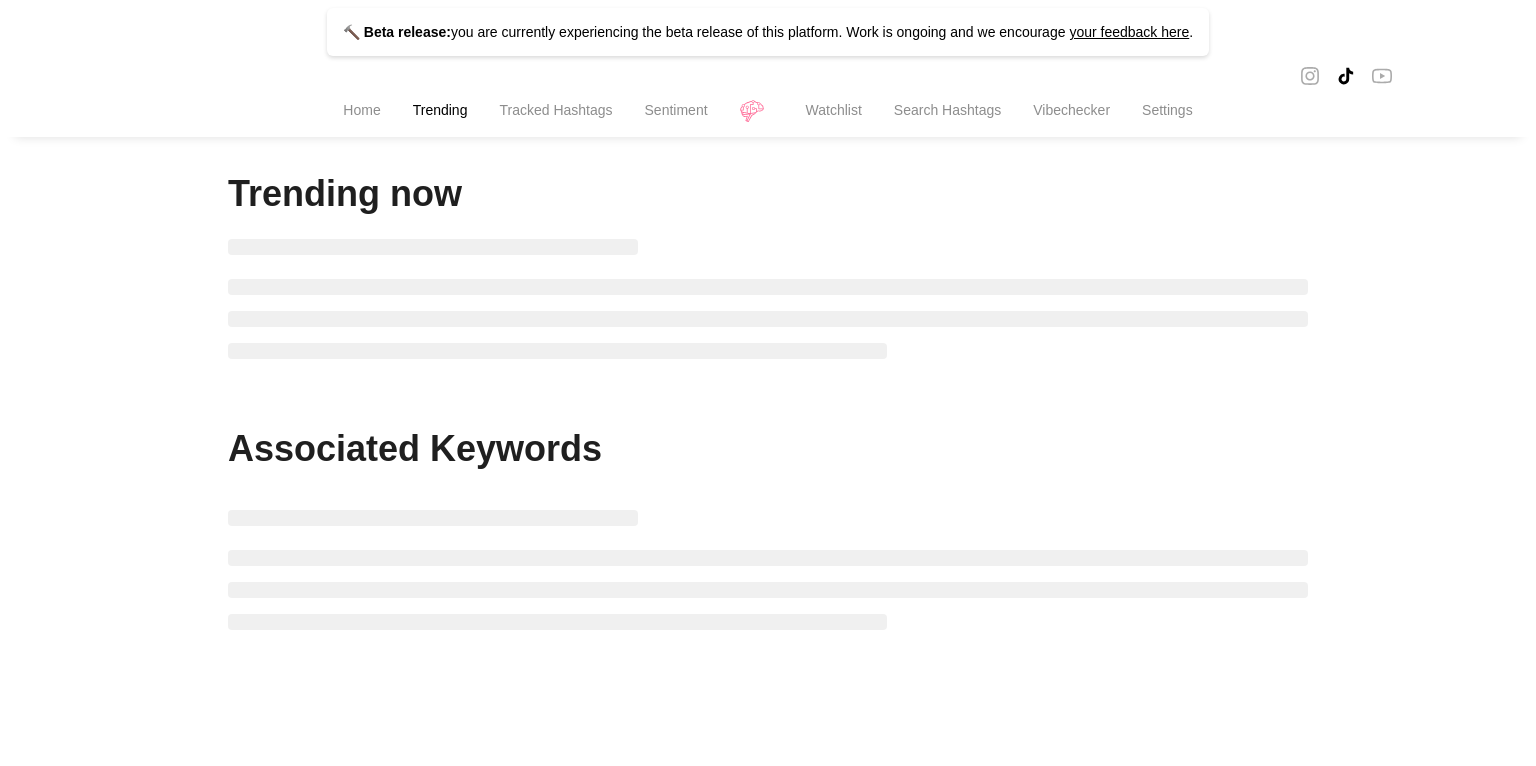 click on "Search Hashtags" at bounding box center (947, 110) 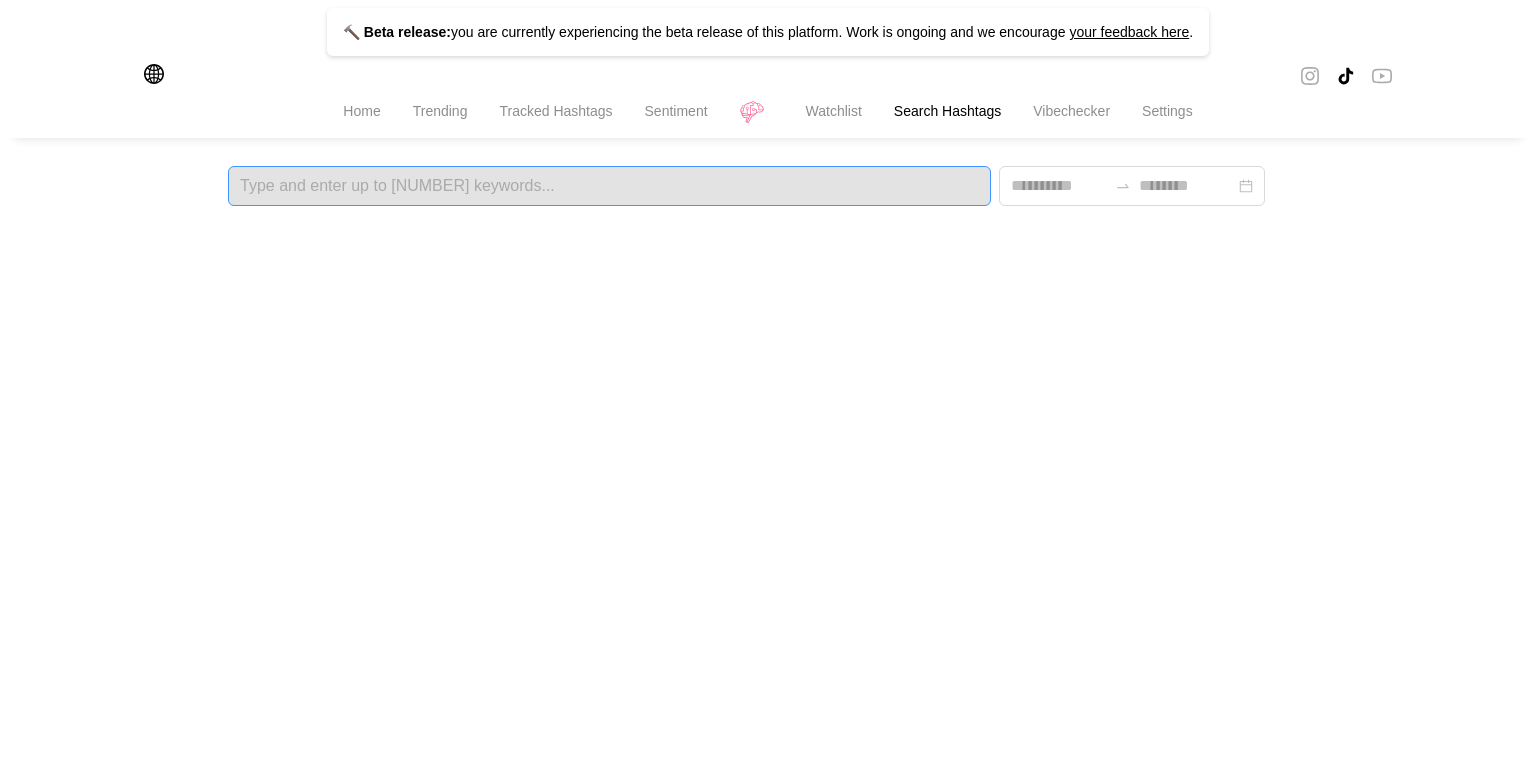 click at bounding box center (609, 186) 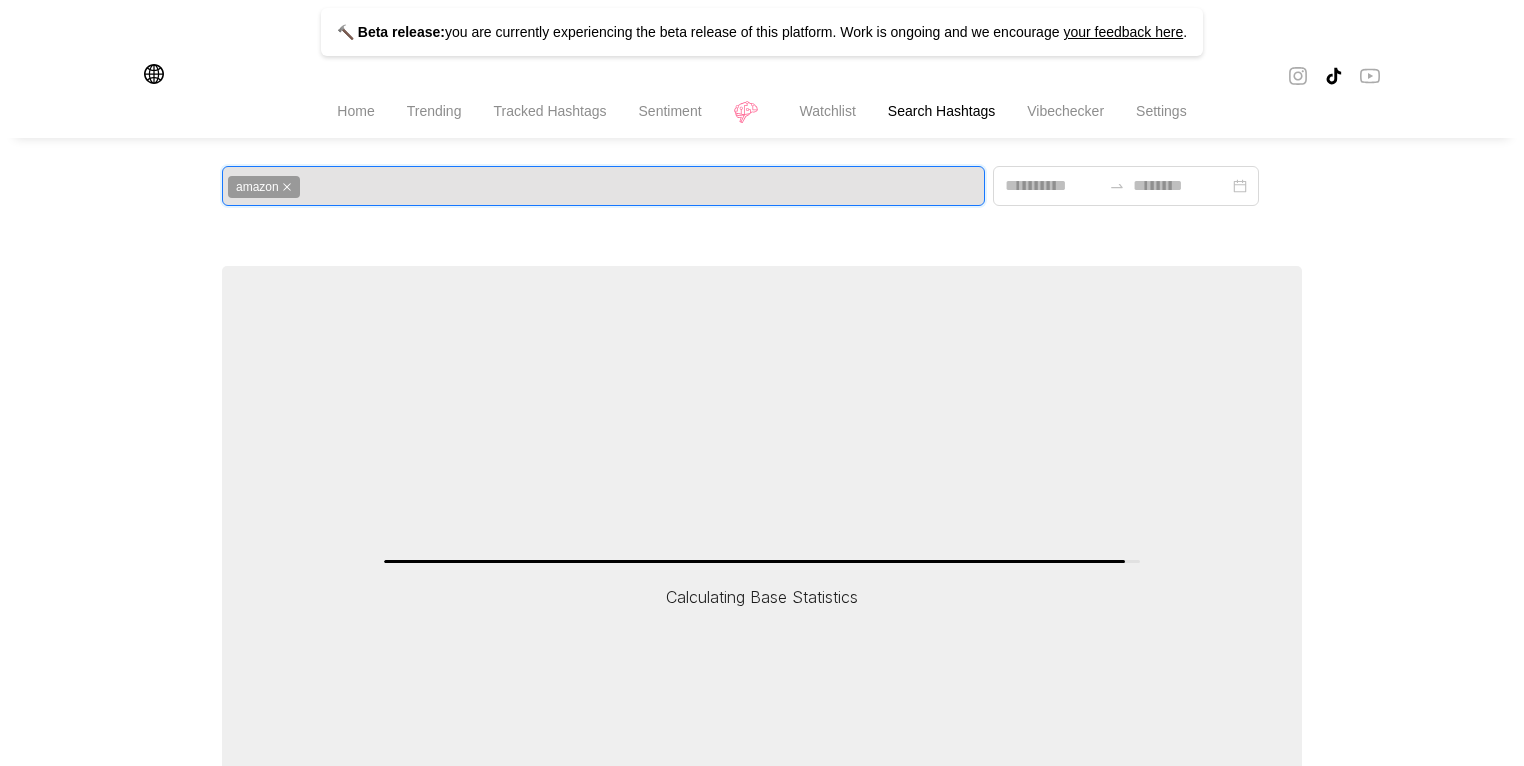 click at bounding box center [154, 74] 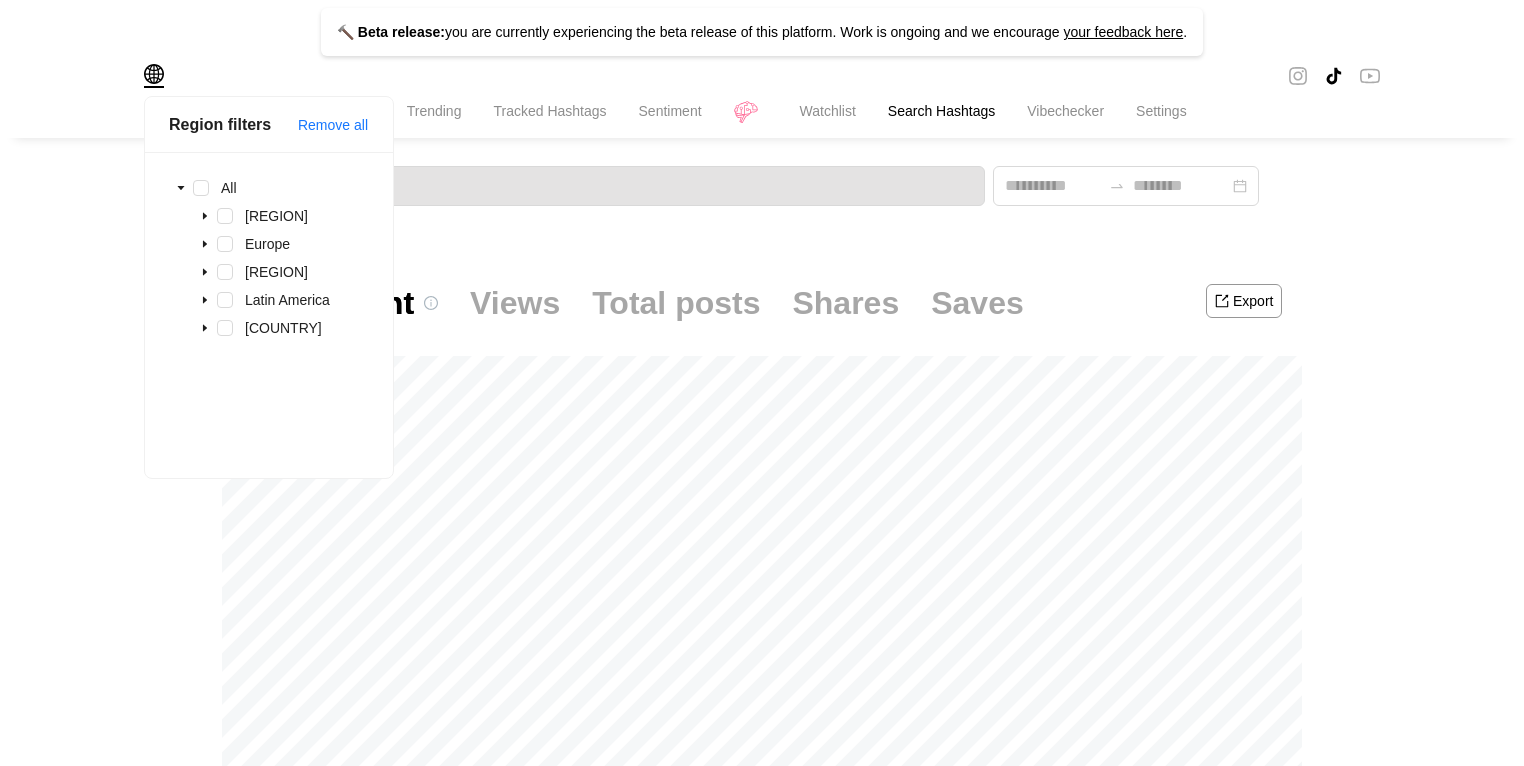 click on "[COUNTRY]" at bounding box center [247, 330] 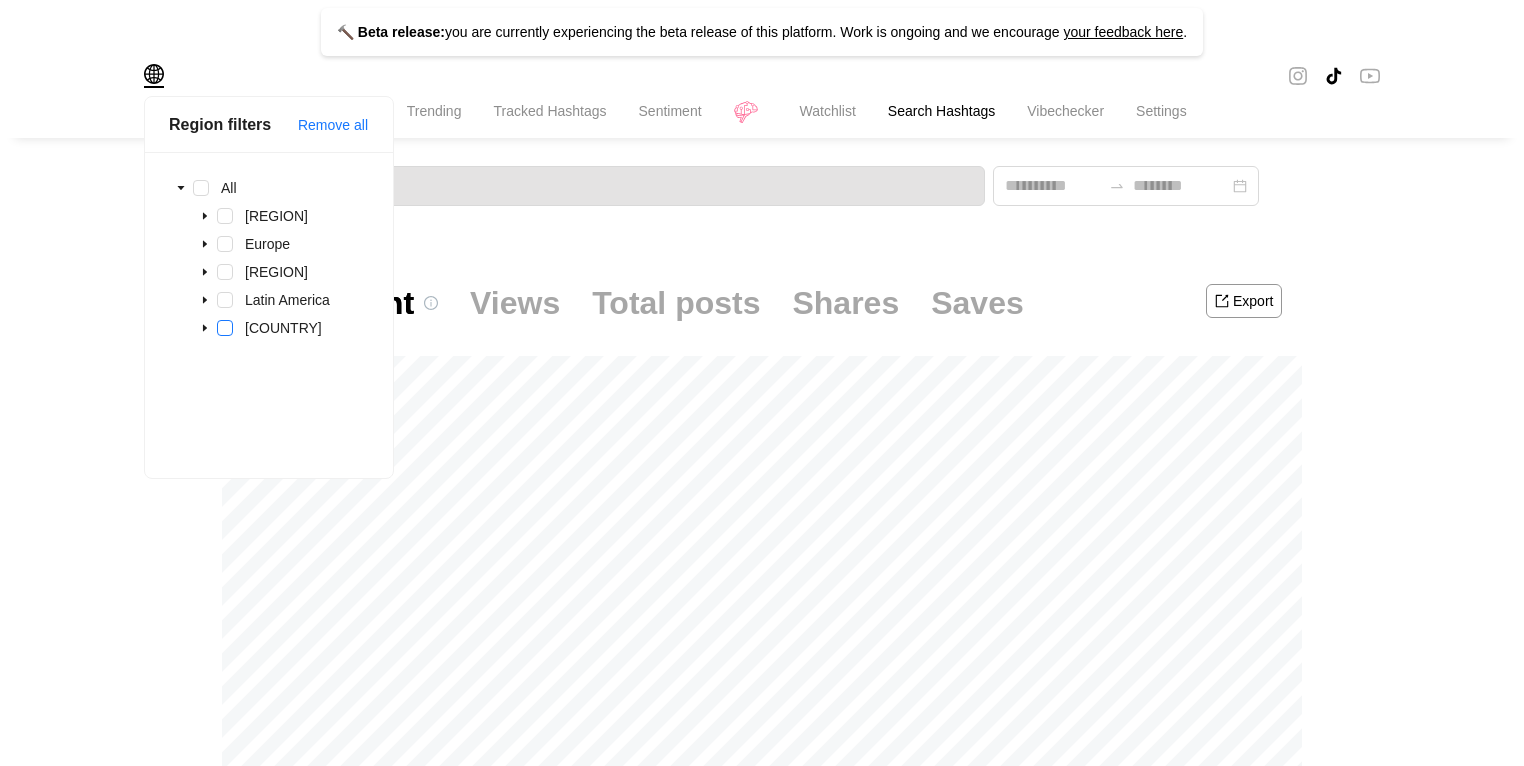 click at bounding box center [225, 328] 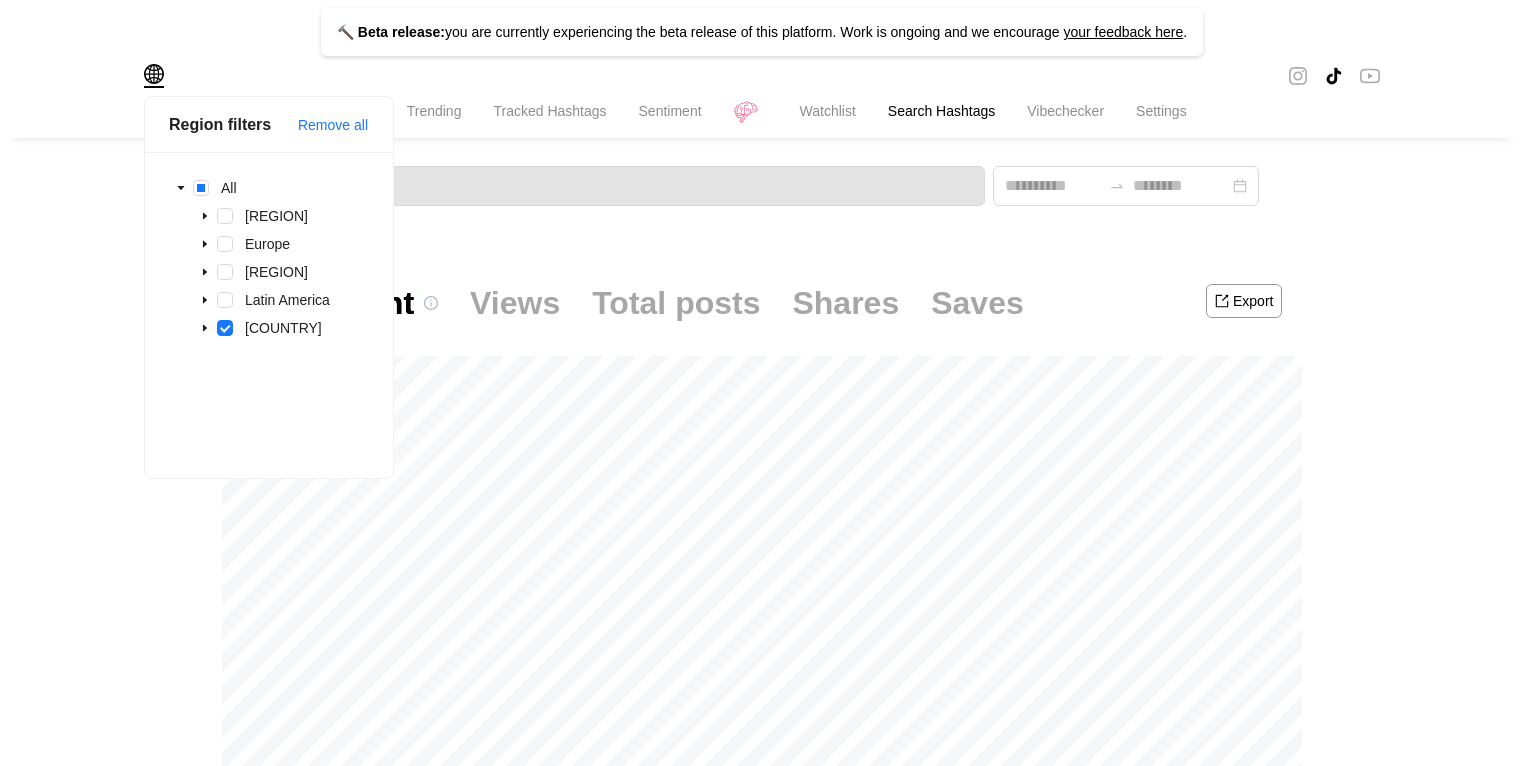 click on "Engagement Views Total posts Shares Saves Export Average eng. [NUMBER]% New content [TIME] [NUMBER]K [TIME] [NUMBER]M Content growth [TIME] +[NUMBER]% [TIME] +[NUMBER]%
The #amazon hashtag shows positive growth in engagement, new content, and total posts throughout [MONTH] [YEAR], with significant fluctuations in saves and shares, resulting in a positive monthly growth across all metrics, but with weekly variations; for example, engagement grew approximately 1.94% over the month, while new content saw a 9.6% increase, saves decreased by 98% and shares increased by 1.2%.
Conversations Content Creators Australia Look for conversations on this keyword" at bounding box center (762, 1166) 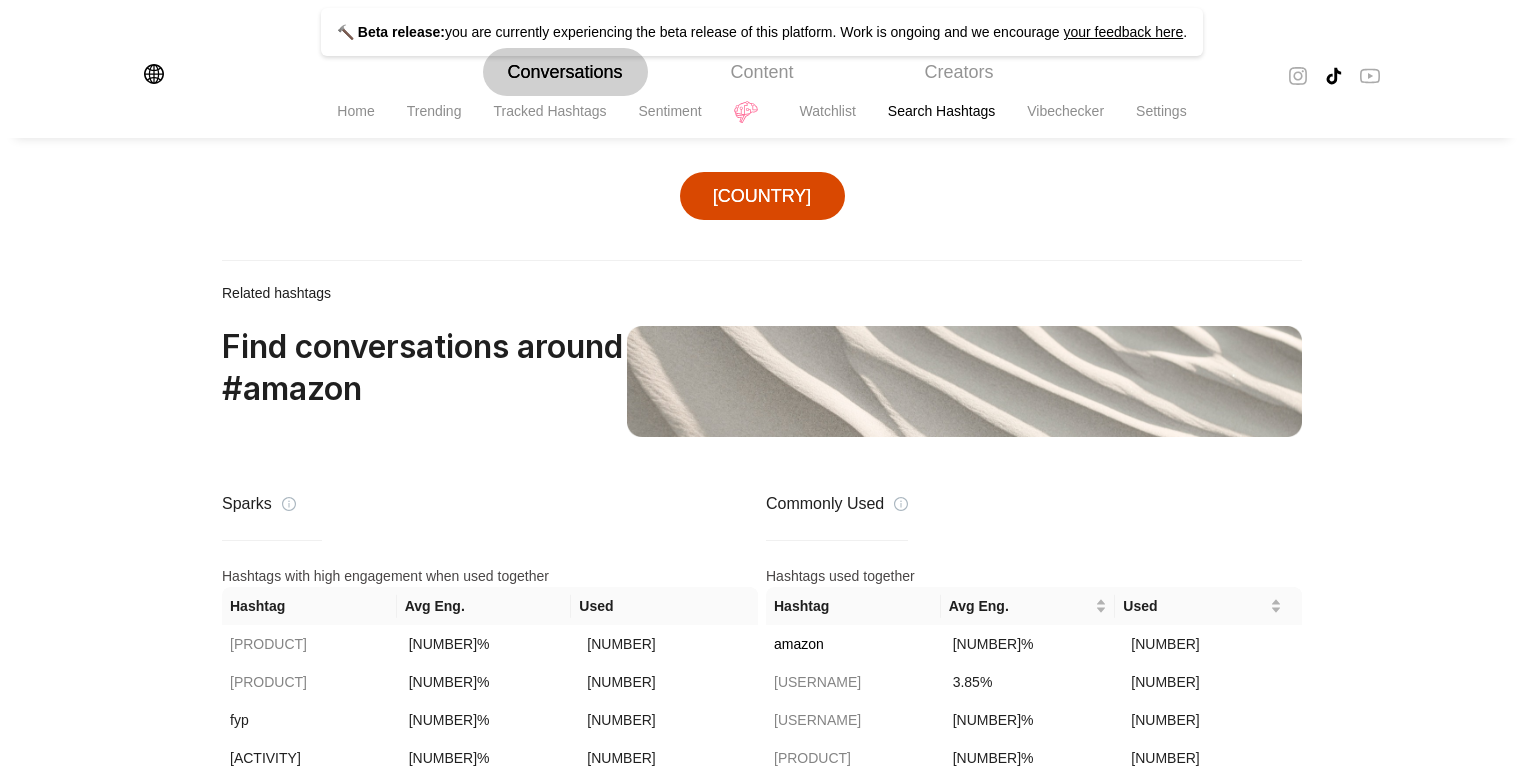 scroll, scrollTop: 1656, scrollLeft: 0, axis: vertical 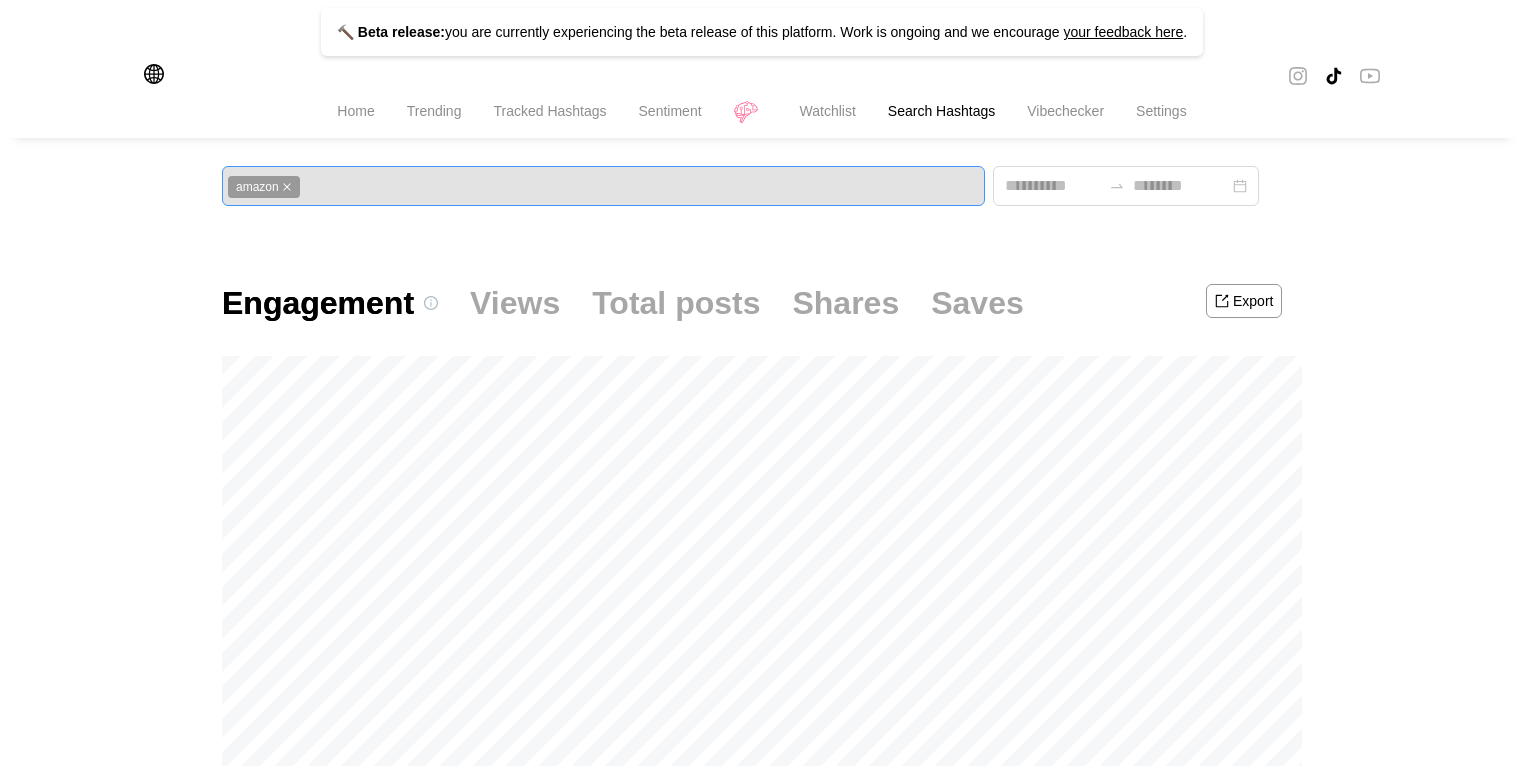click at bounding box center (287, 187) 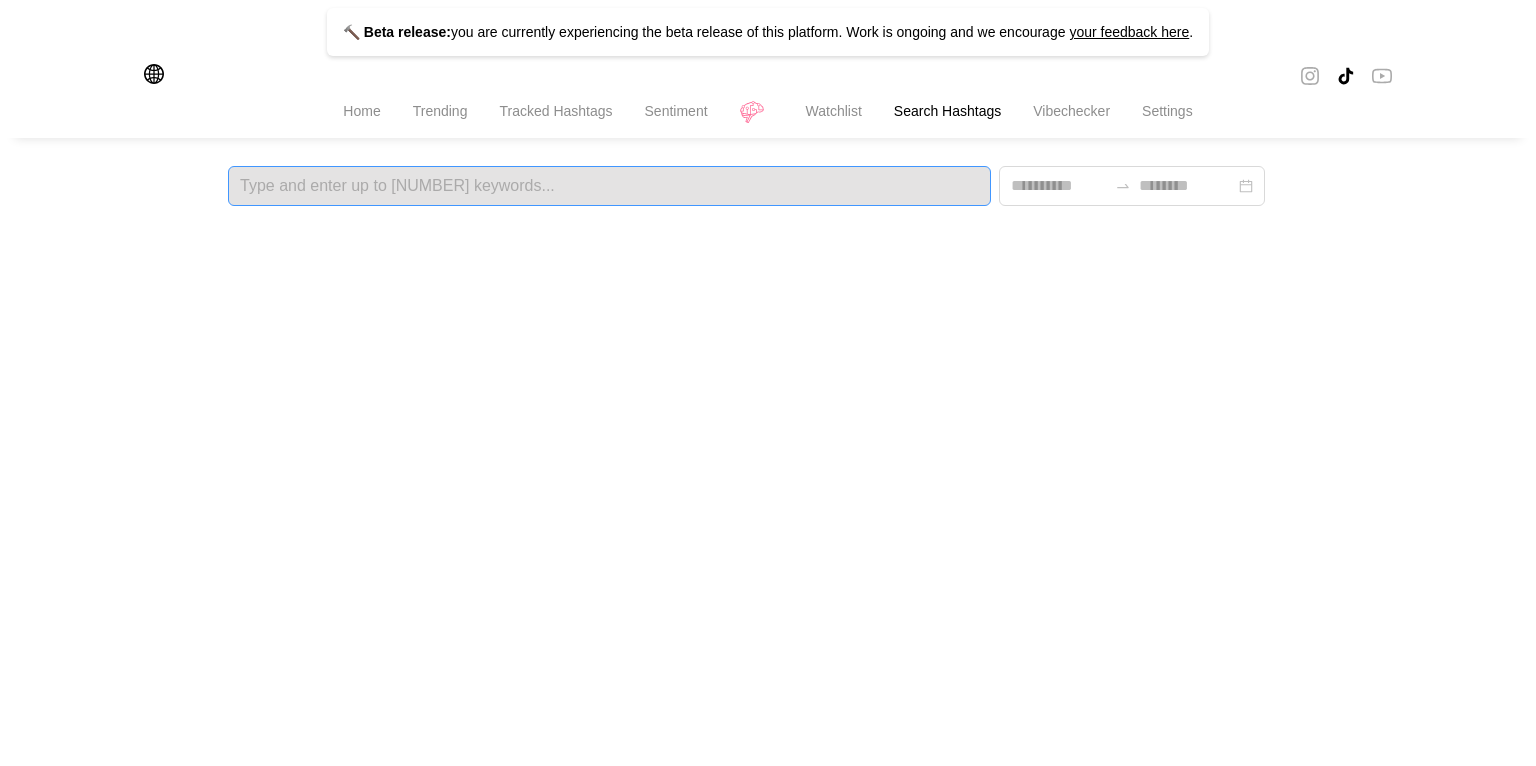 click at bounding box center [609, 186] 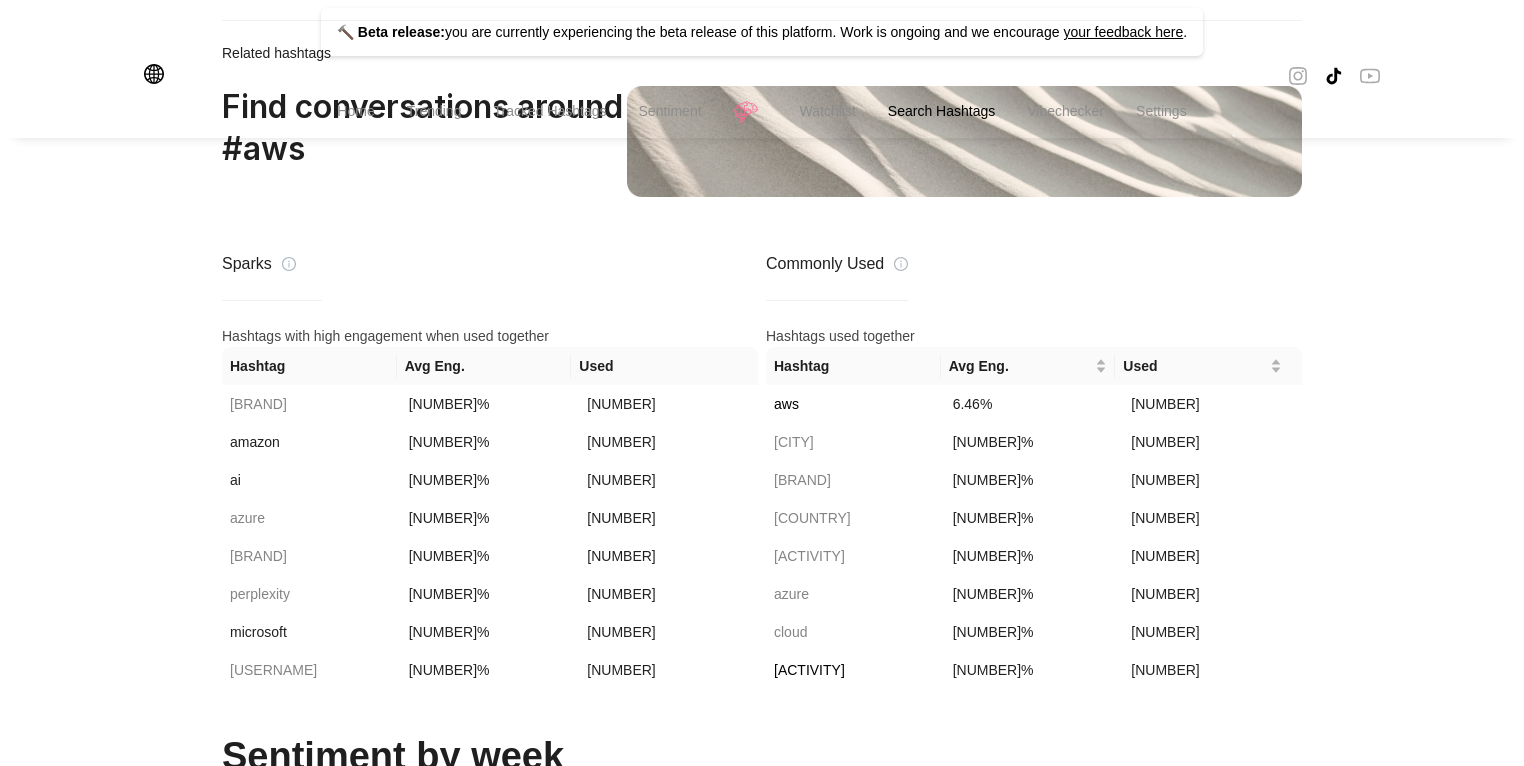 scroll, scrollTop: 1526, scrollLeft: 0, axis: vertical 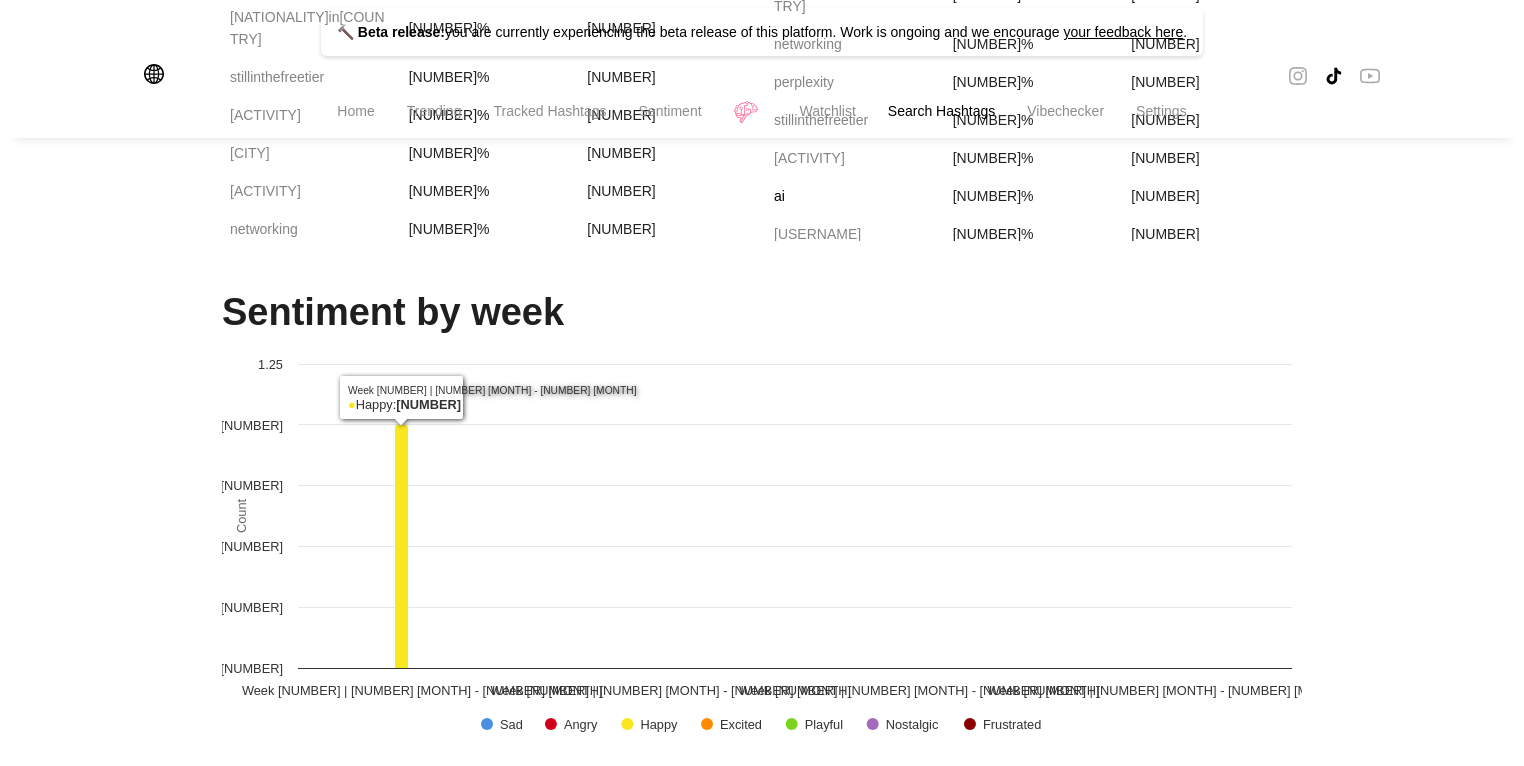drag, startPoint x: 693, startPoint y: 562, endPoint x: 1065, endPoint y: 550, distance: 372.1935 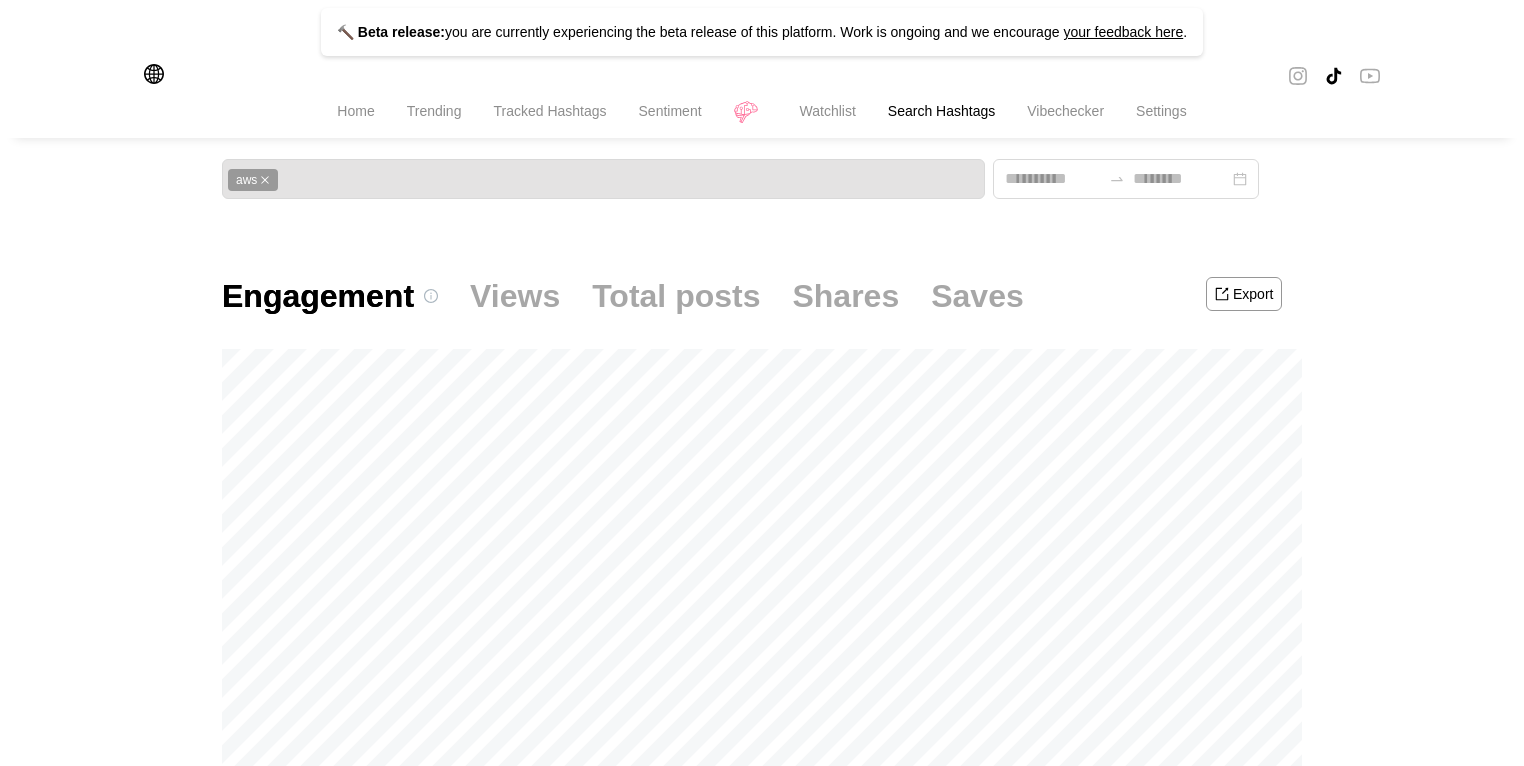 scroll, scrollTop: 0, scrollLeft: 0, axis: both 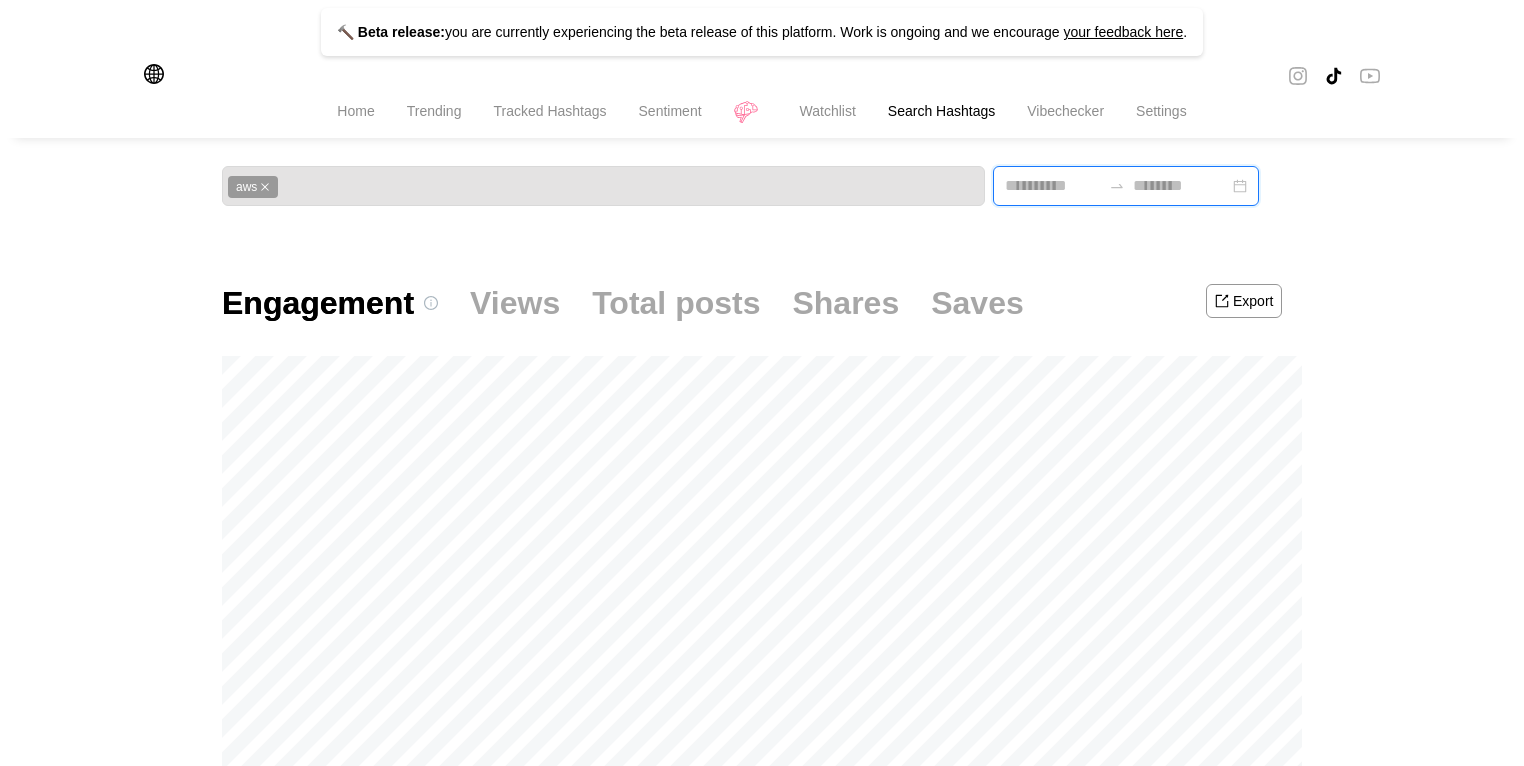 click at bounding box center [1053, 186] 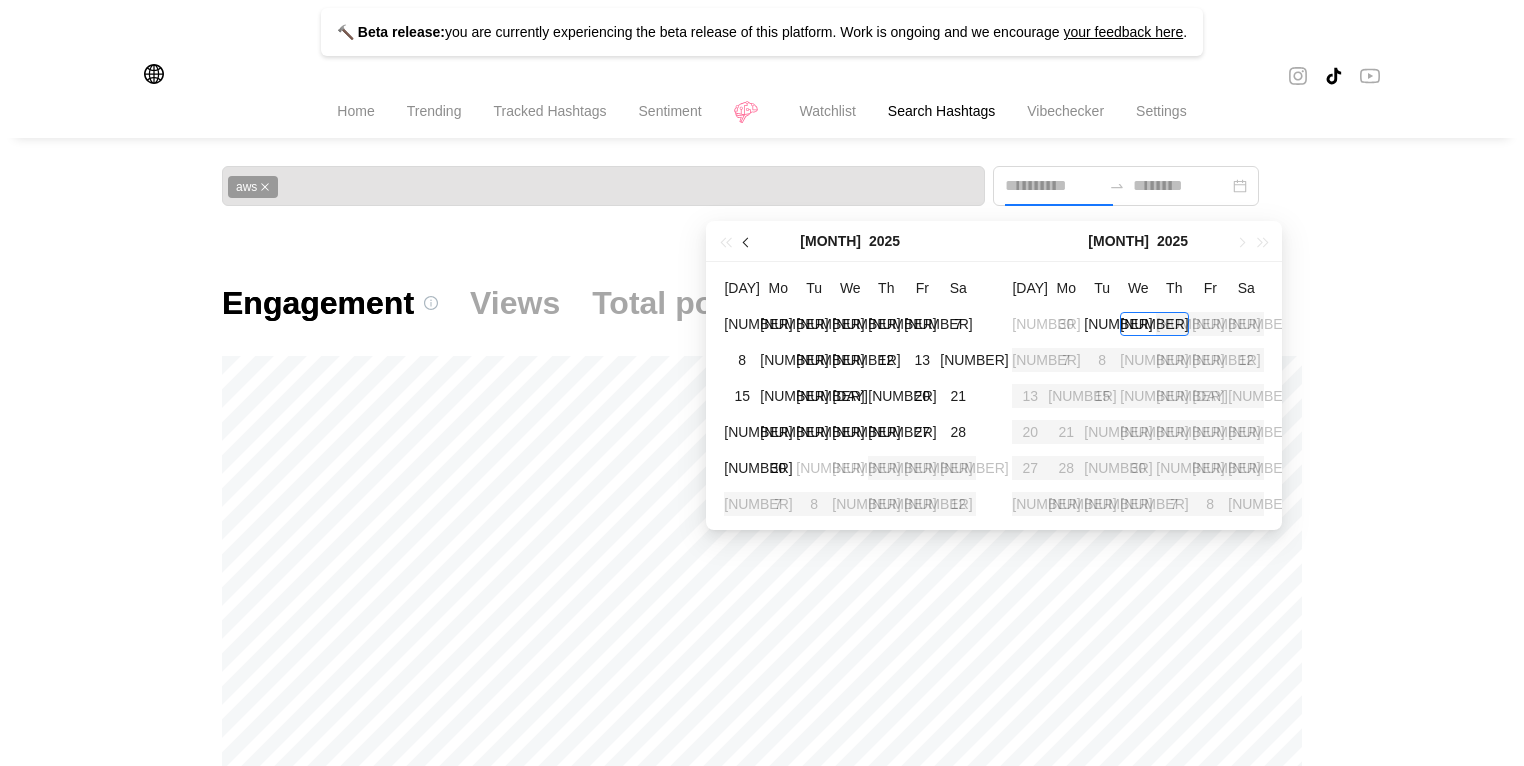 click at bounding box center (748, 241) 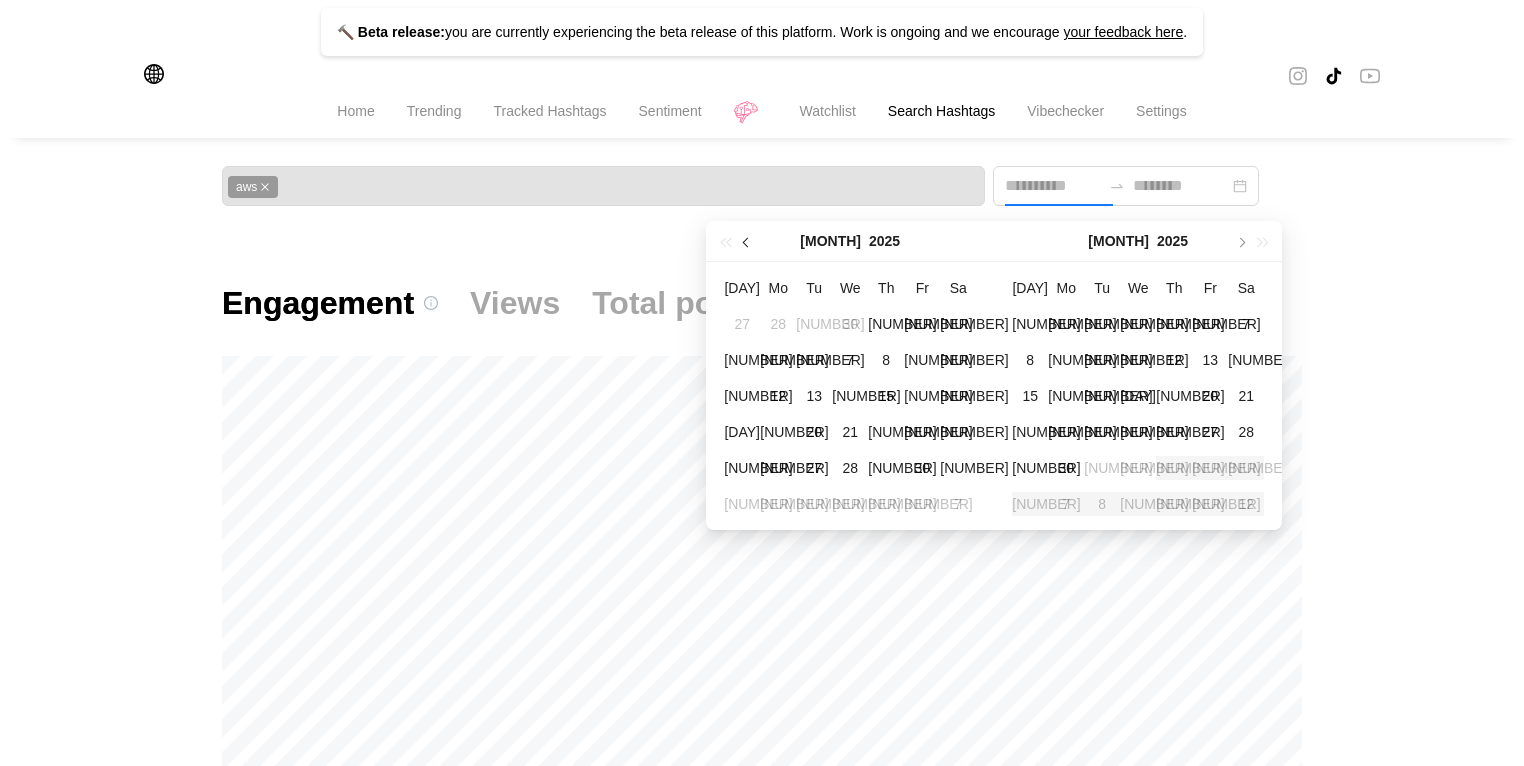 click at bounding box center (748, 241) 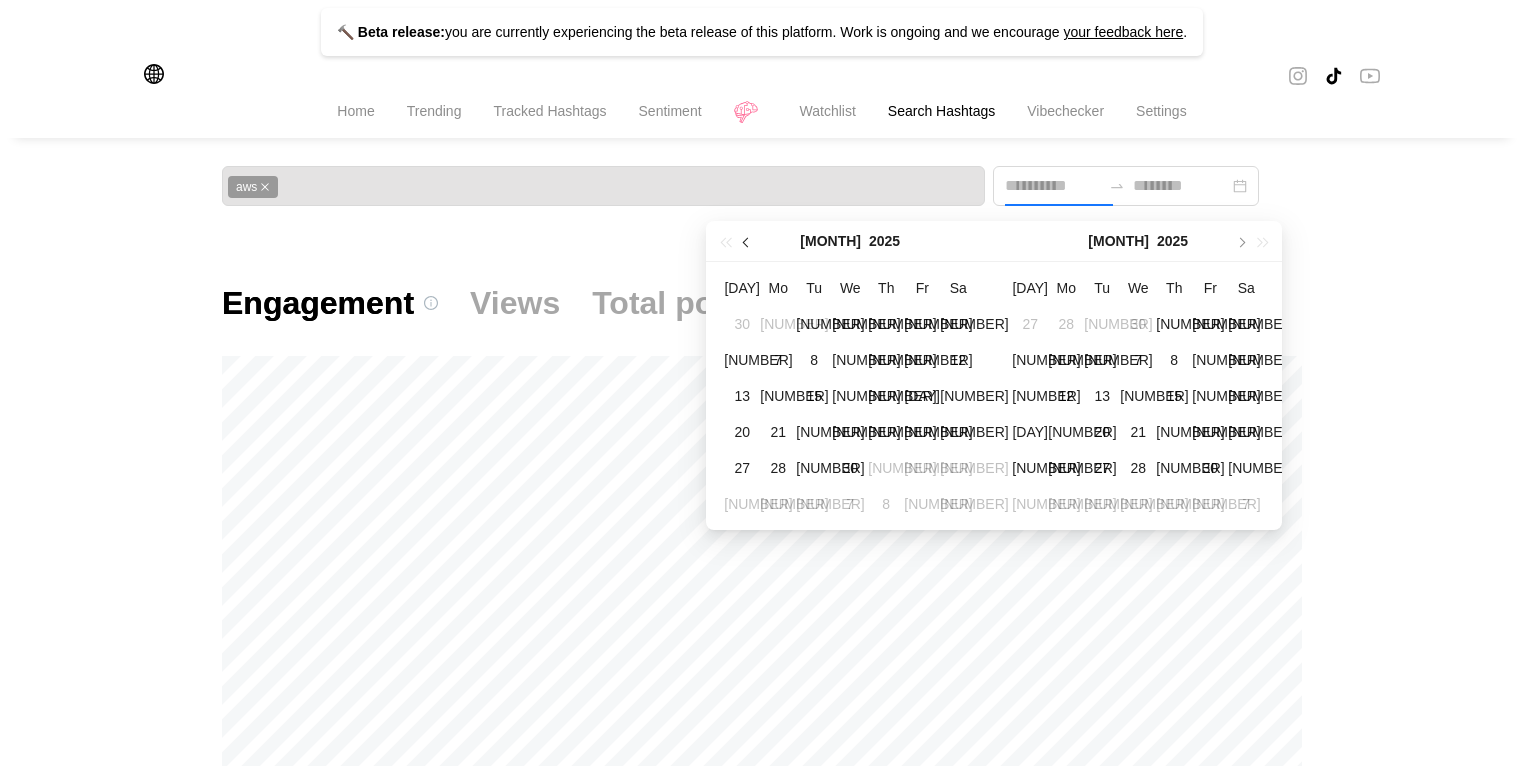 click at bounding box center (748, 241) 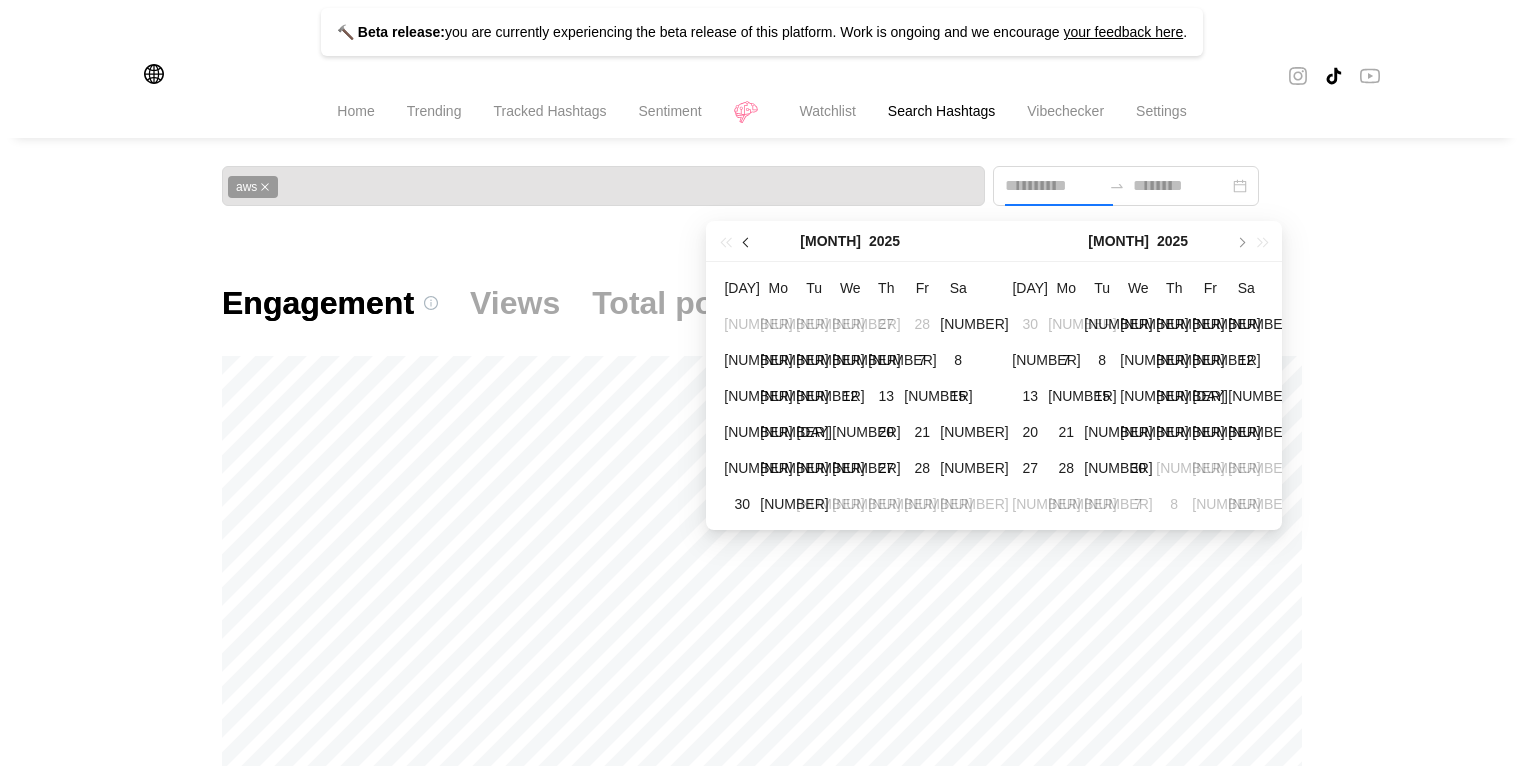 click at bounding box center (748, 241) 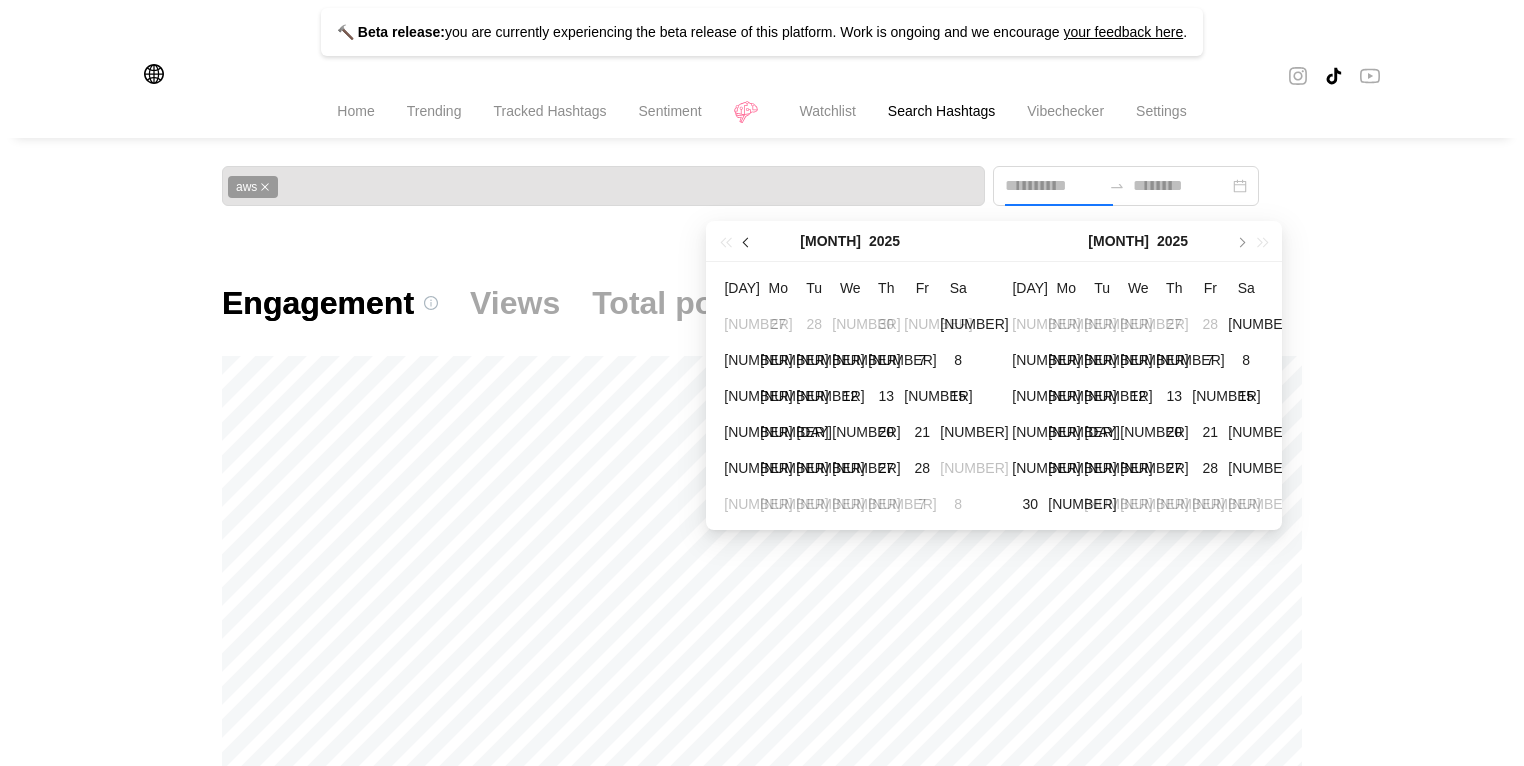 click at bounding box center [748, 241] 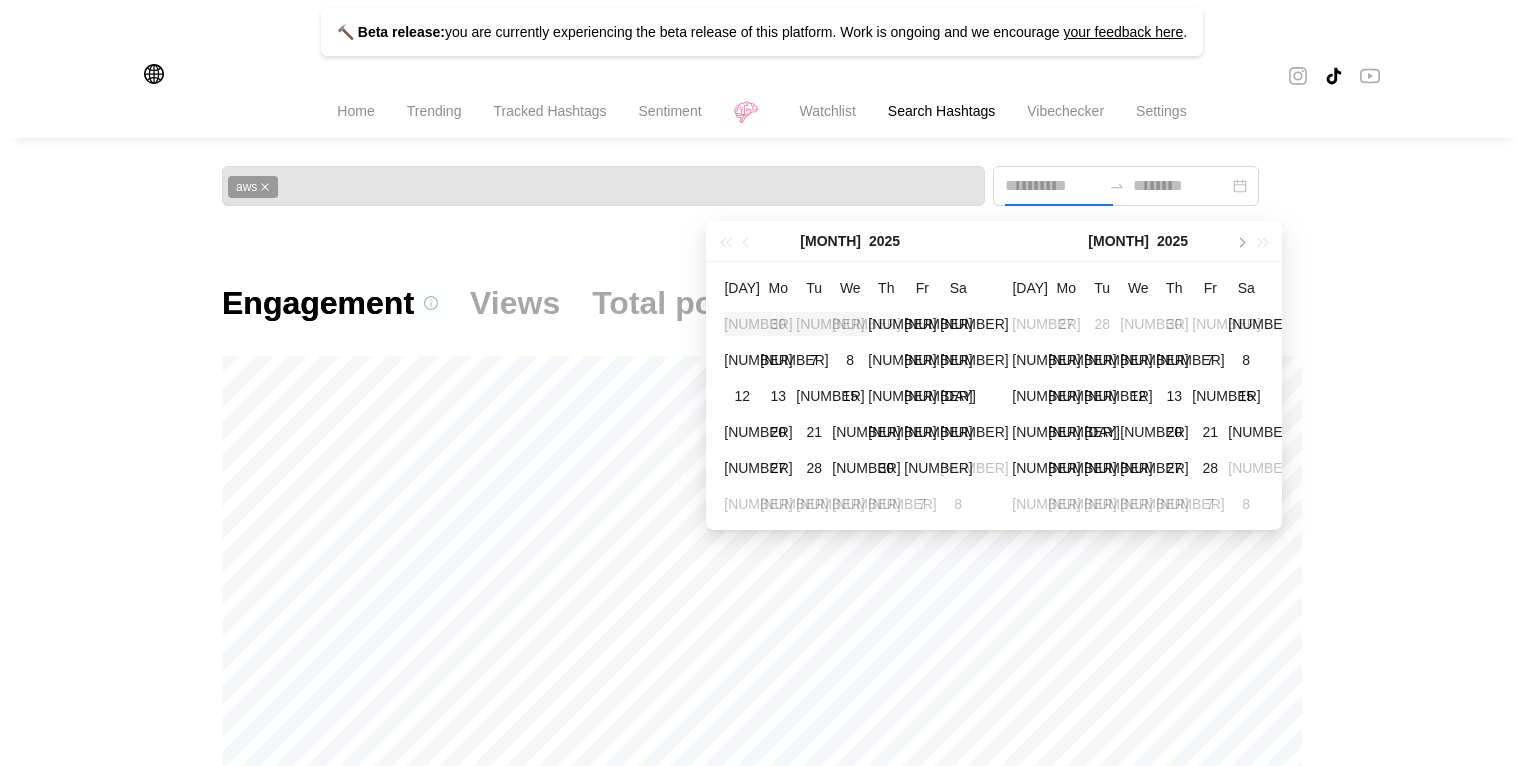 click on "[MONTH] [YEAR]" at bounding box center [850, 241] 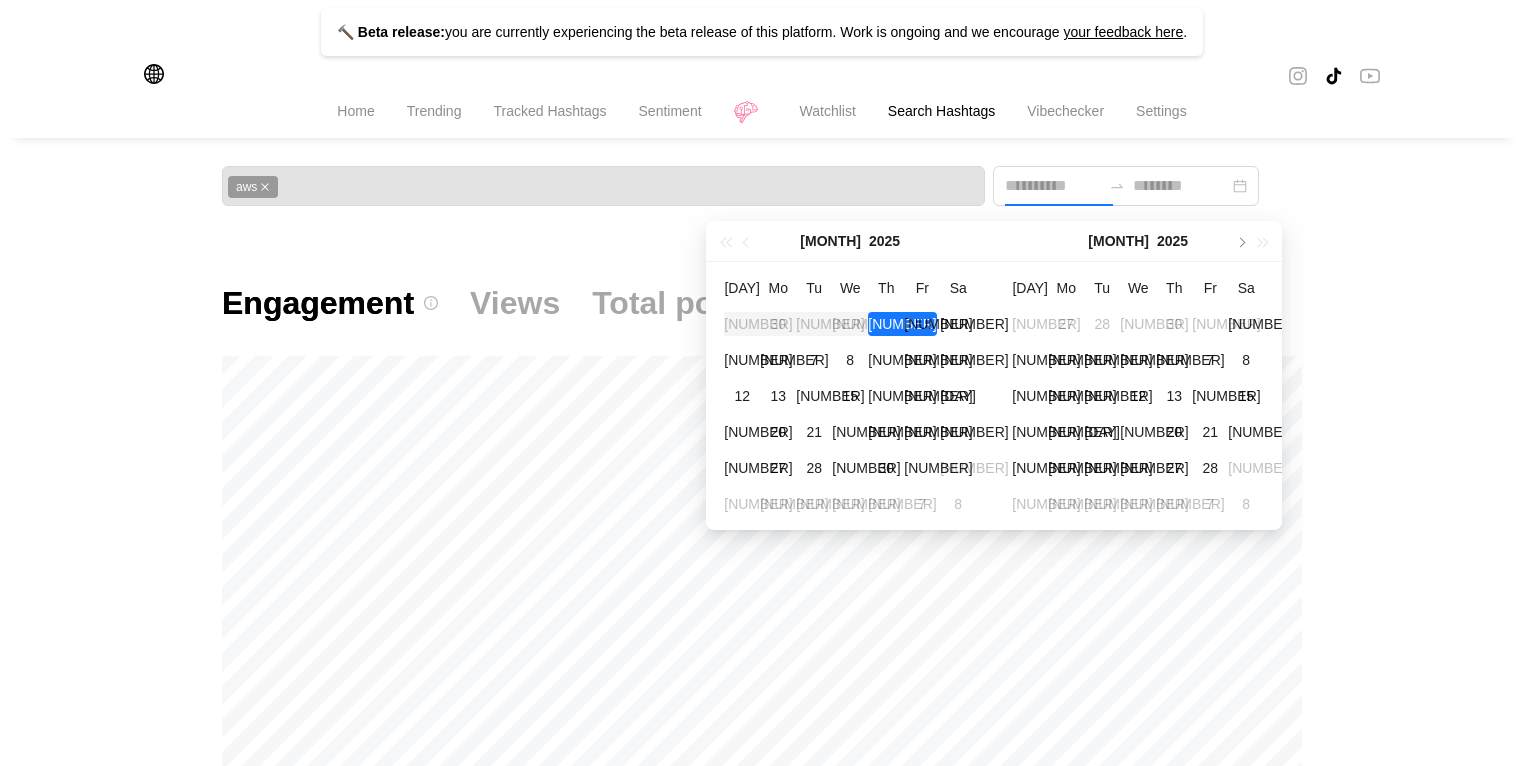 click on "[NUMBER]" at bounding box center [902, 324] 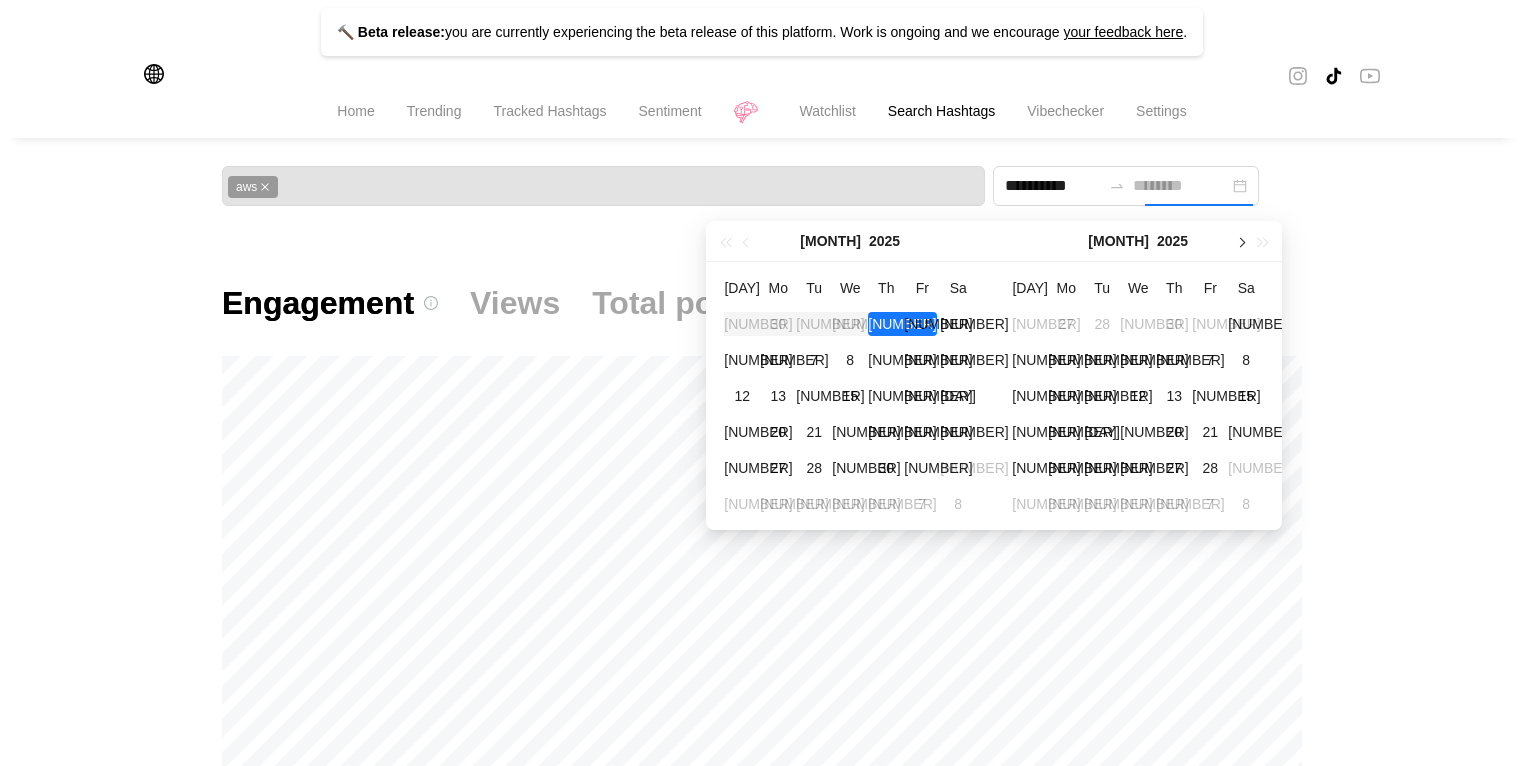 click at bounding box center (952, 241) 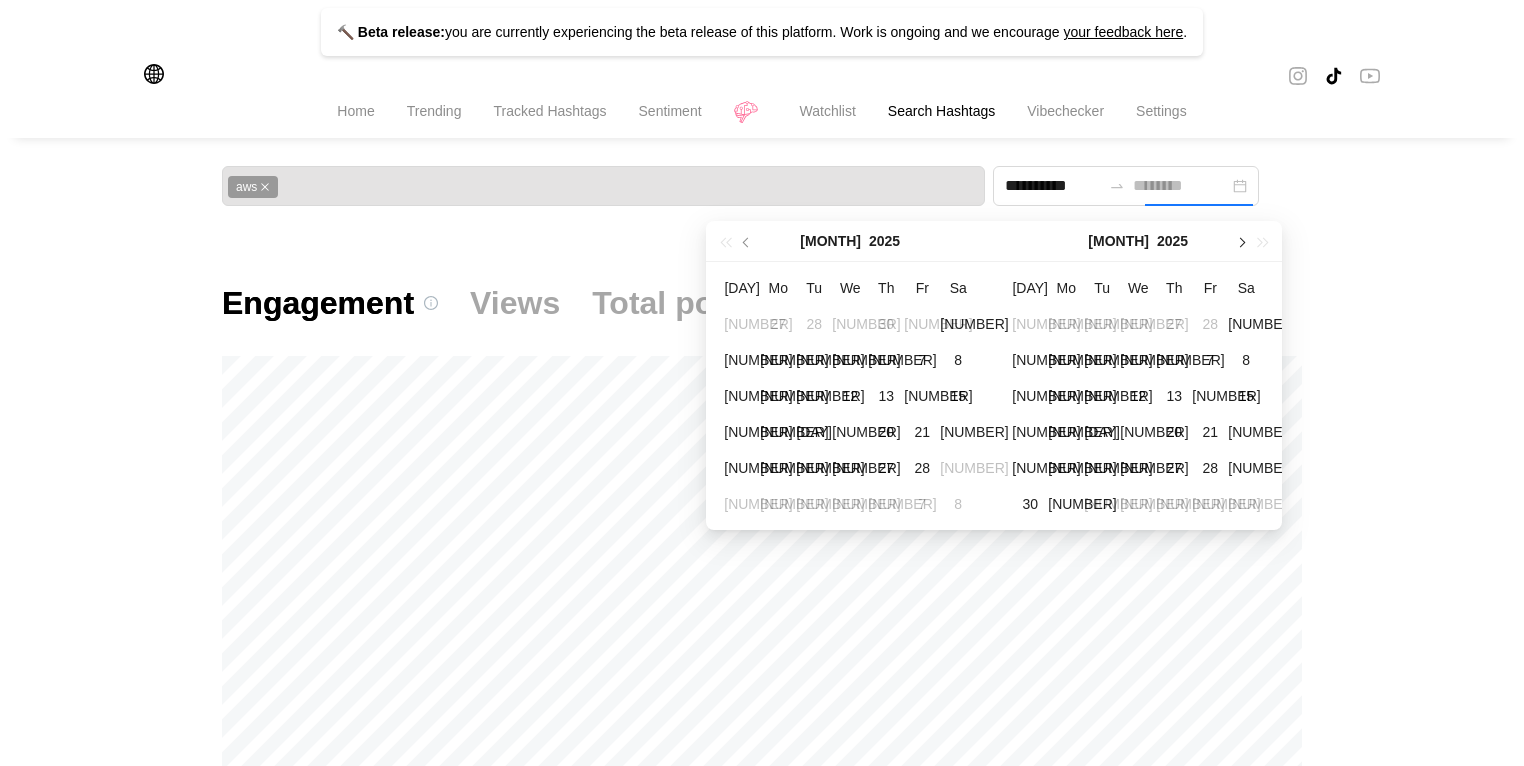 click at bounding box center (952, 241) 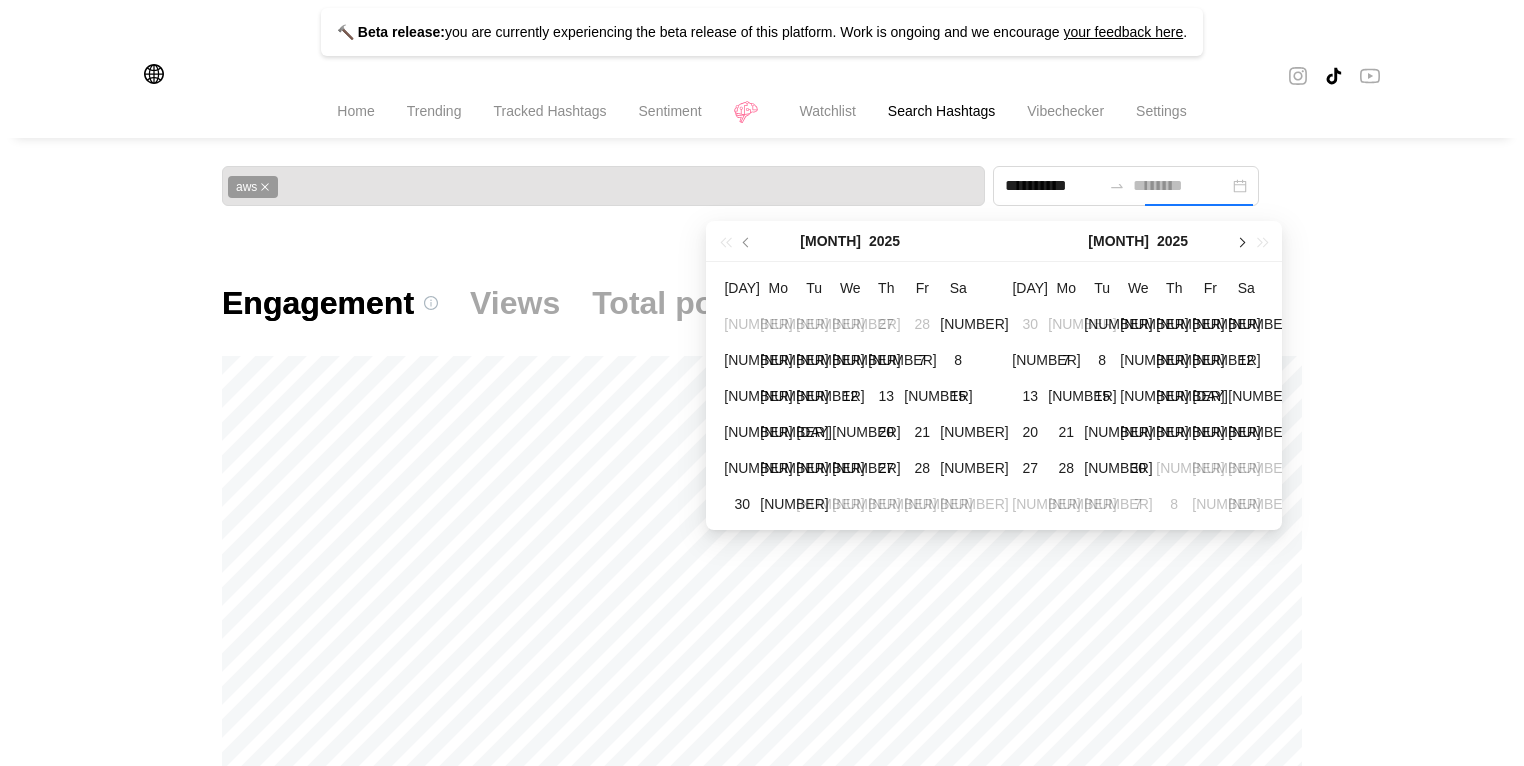 click at bounding box center (952, 241) 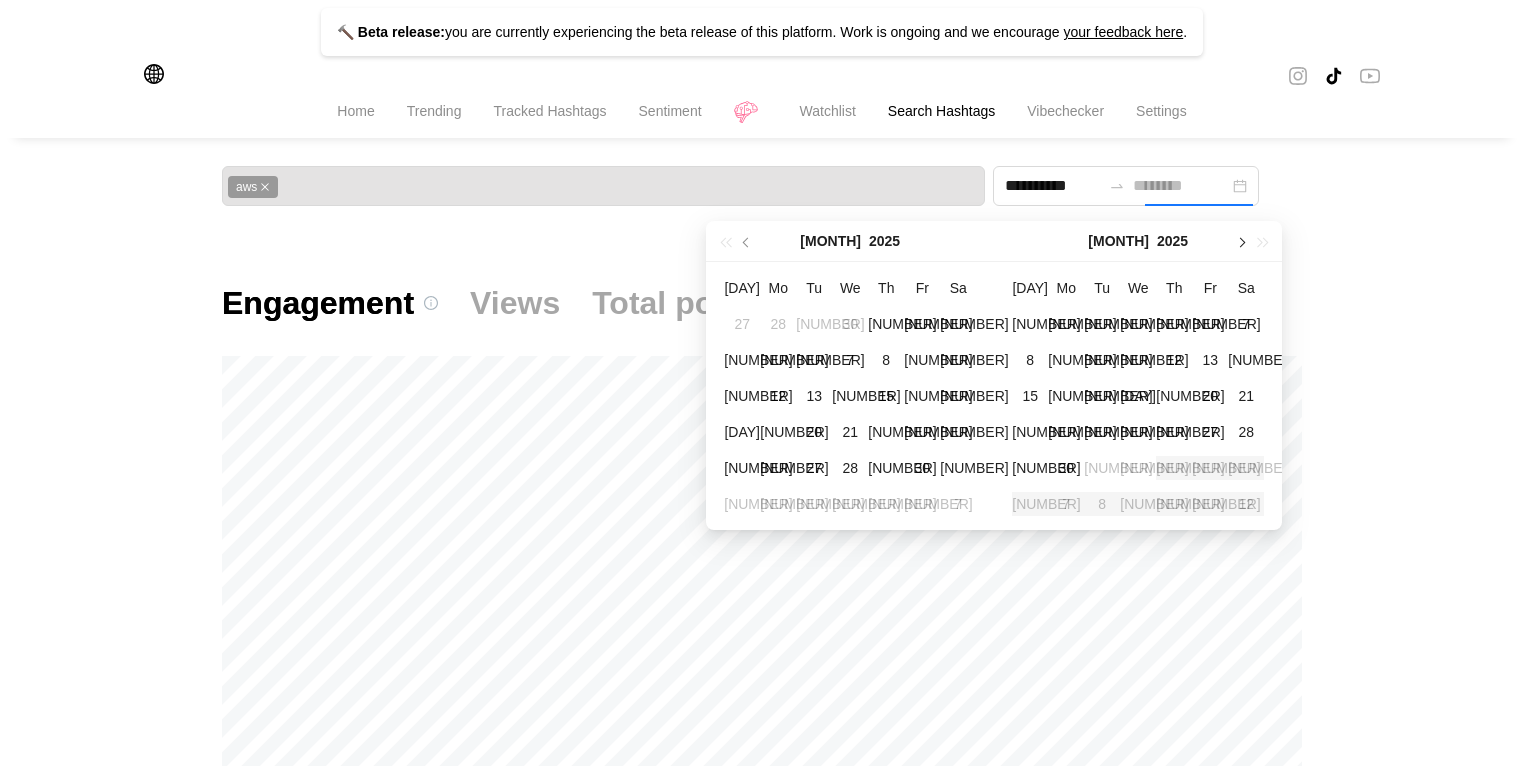 click at bounding box center (952, 241) 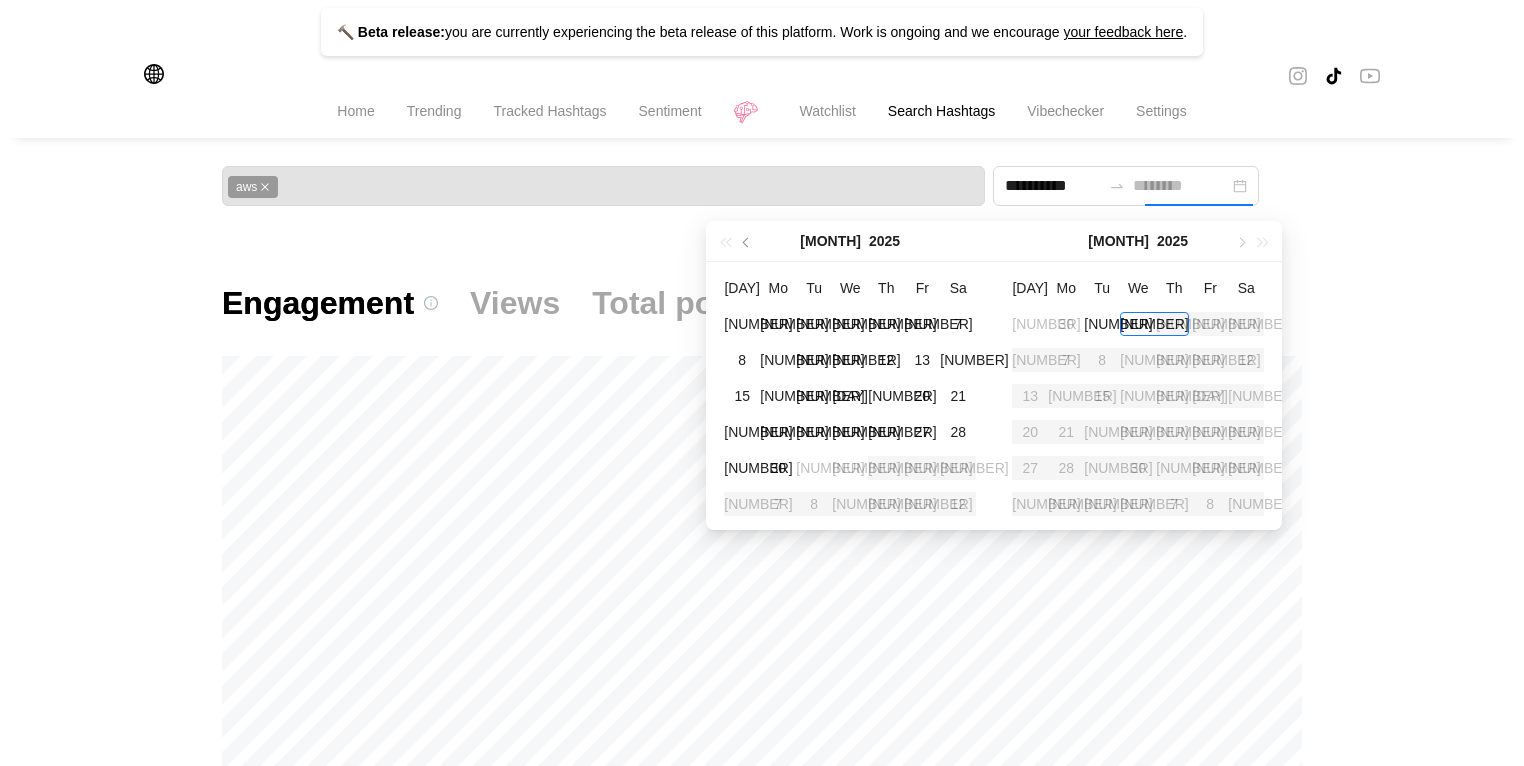 click on "[MONTH] [YEAR]" at bounding box center [850, 241] 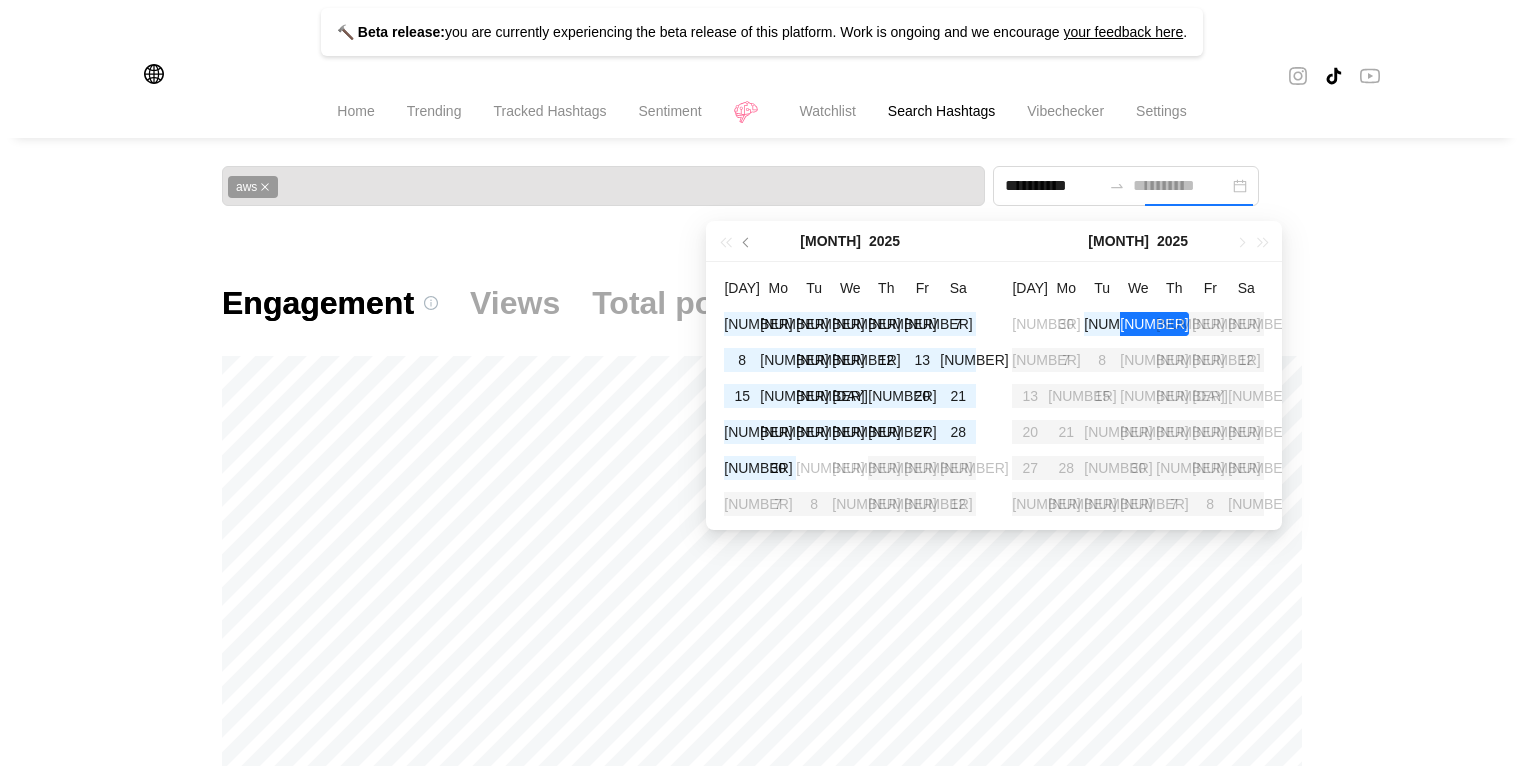 click on "[NUMBER]" at bounding box center [1154, 324] 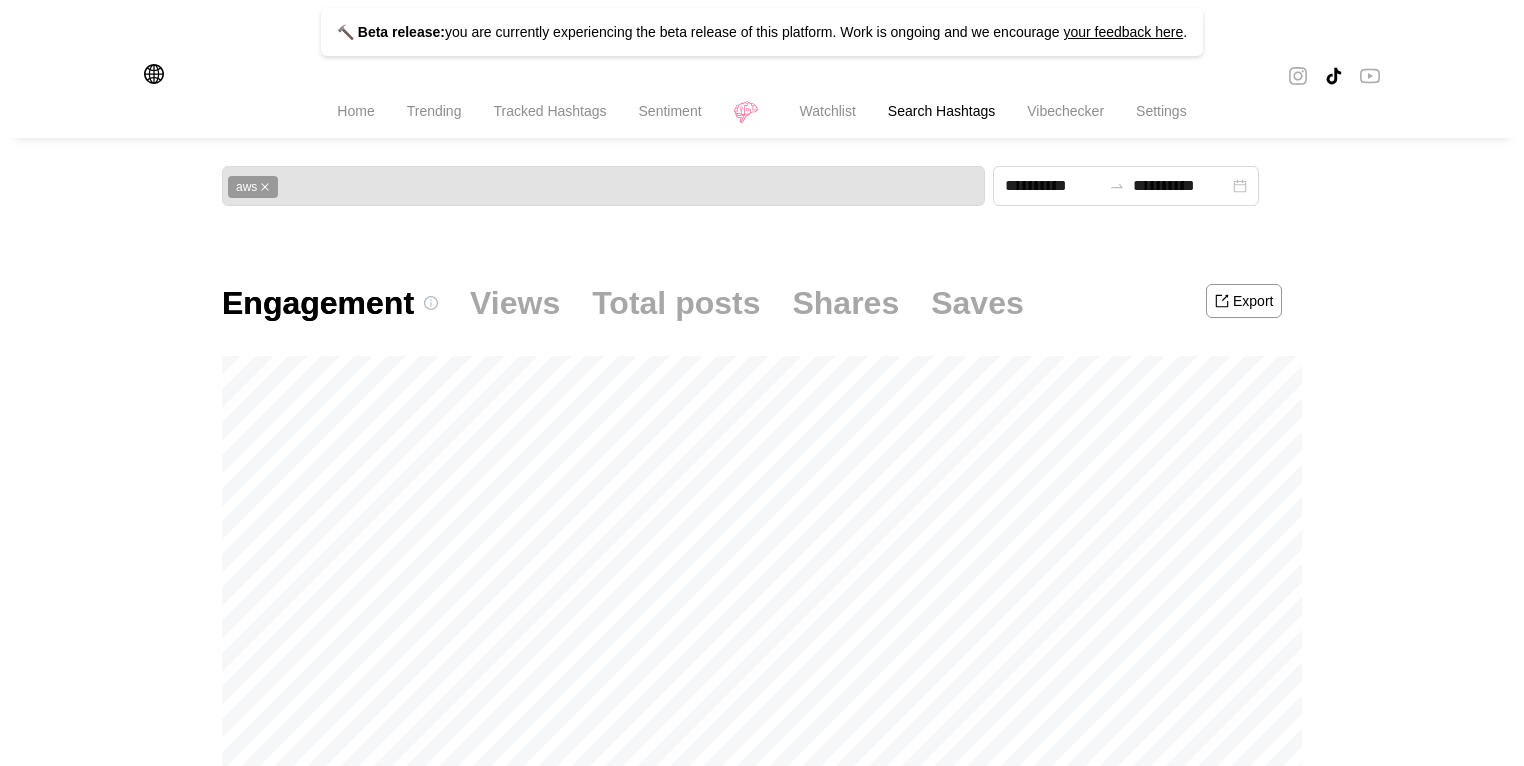 click on "AUSTRALIA 5% 1.88K  |  0.35K 0%  |   +0.20K%
The #aws hashtag shows positive growth in [MONTH] [YEAR], with engagement increasing by 2.83% from the first to the last week of [MONTH] and 2.81% overall for the month, while new content posted shows fluctuations with an overall positive trend.
Conversations Content Creators Australia Related hashtags Find conversations around # aws Sparks Hashtags with high engagement when used together Hashtag Avg Eng. Used       deepseek 6.48 % 1 amazon 6.48 % 1 ai 6.48 % 1 azure % 1" at bounding box center (762, 1128) 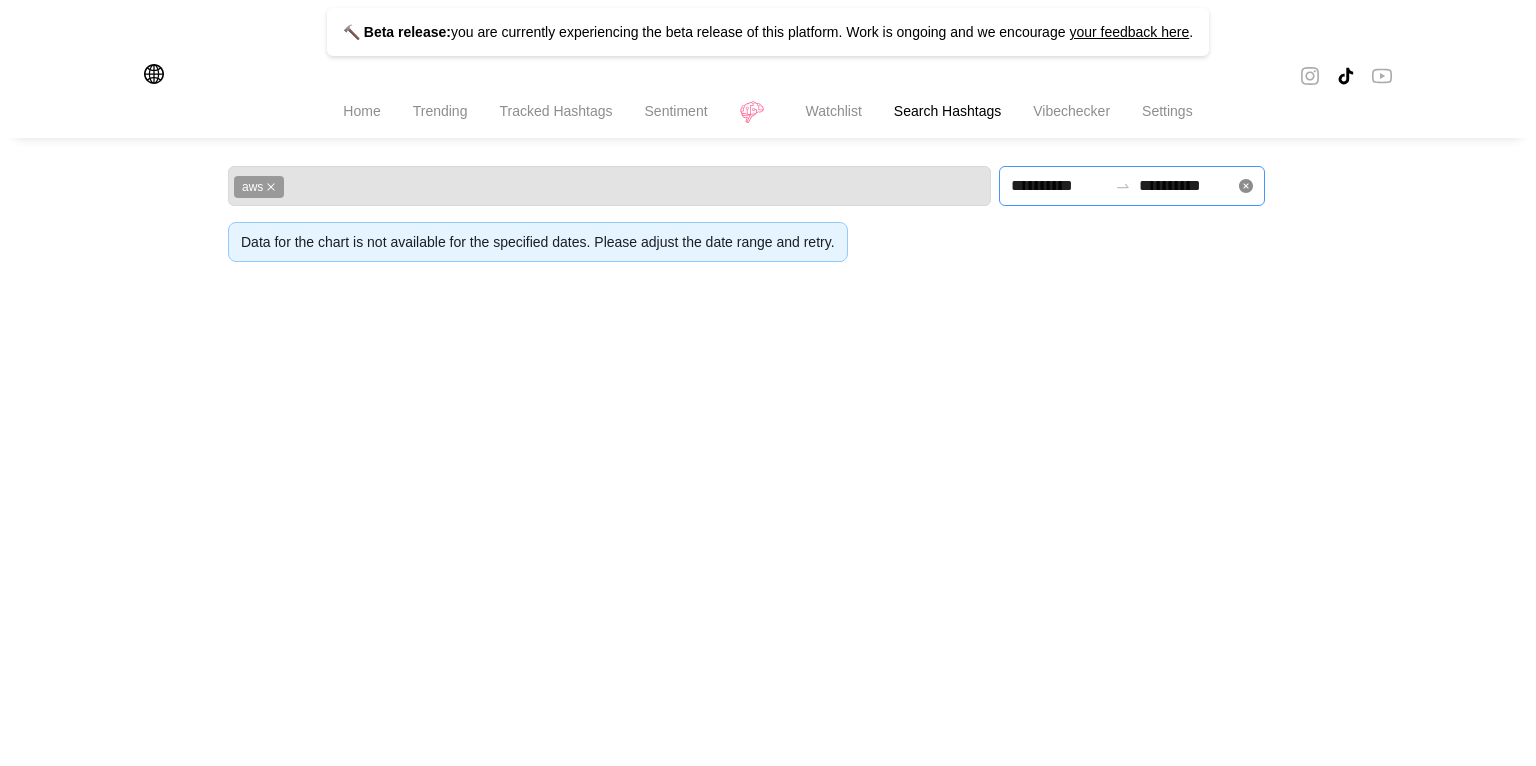 click at bounding box center [1246, 186] 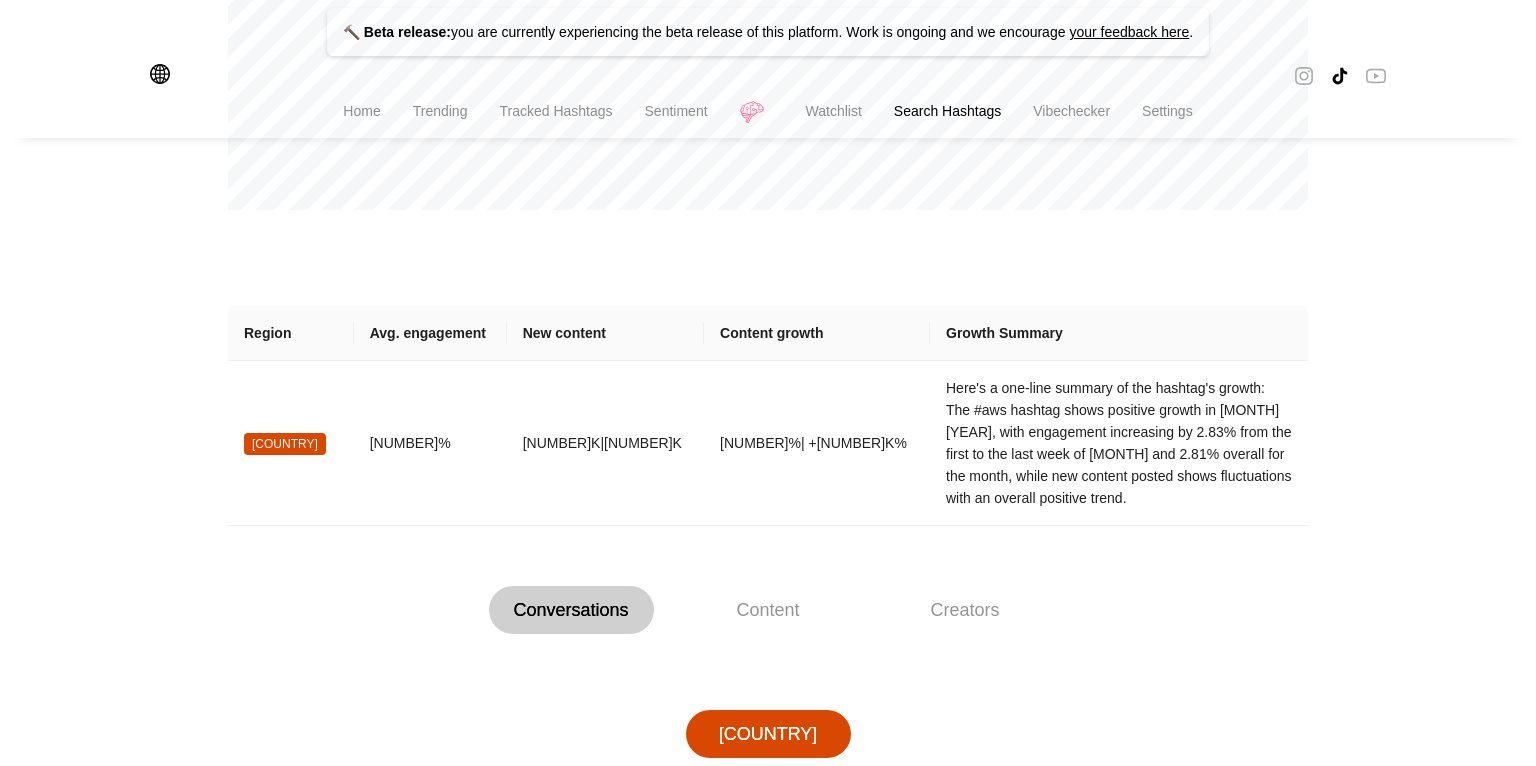 scroll, scrollTop: 0, scrollLeft: 0, axis: both 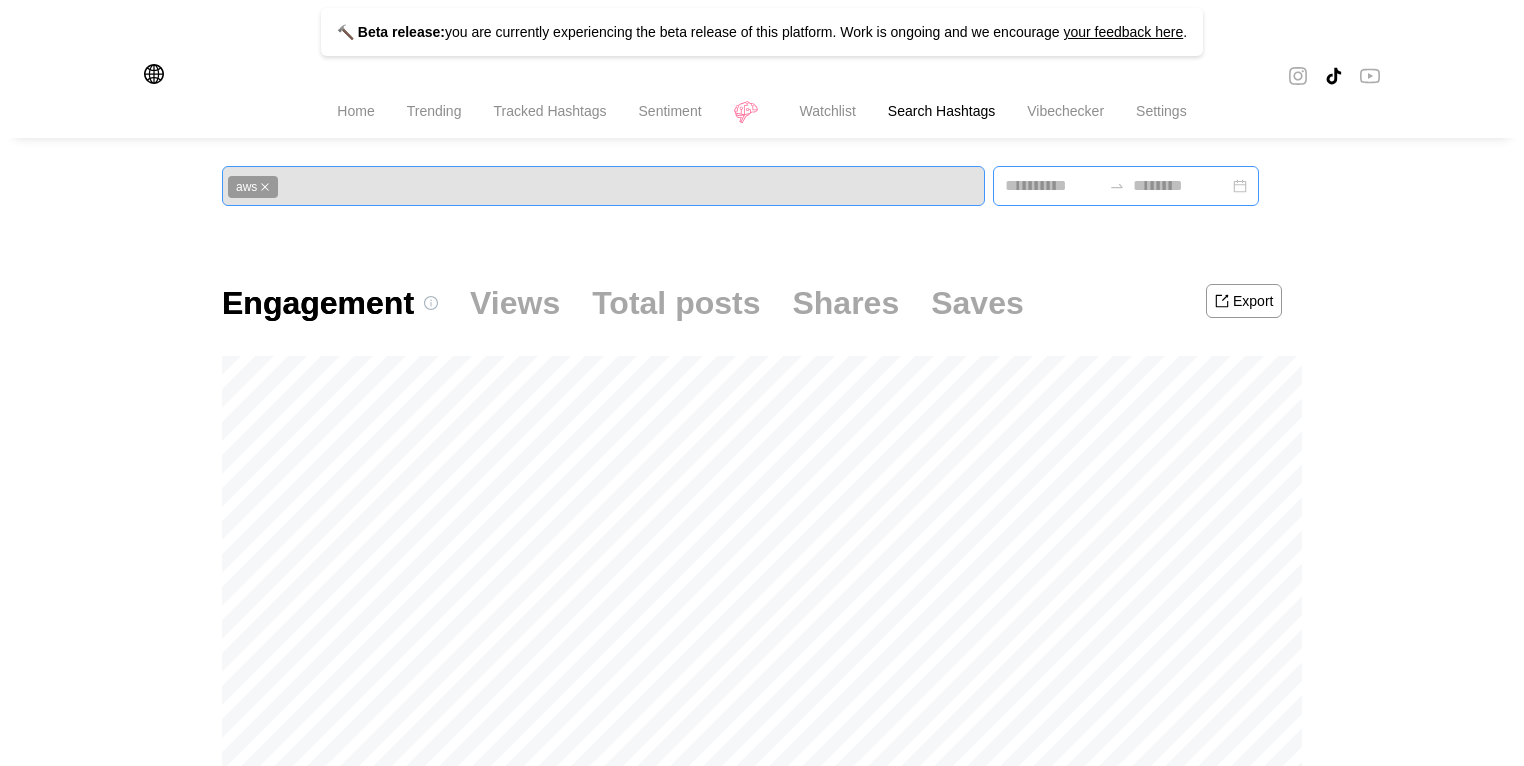 click at bounding box center (265, 187) 